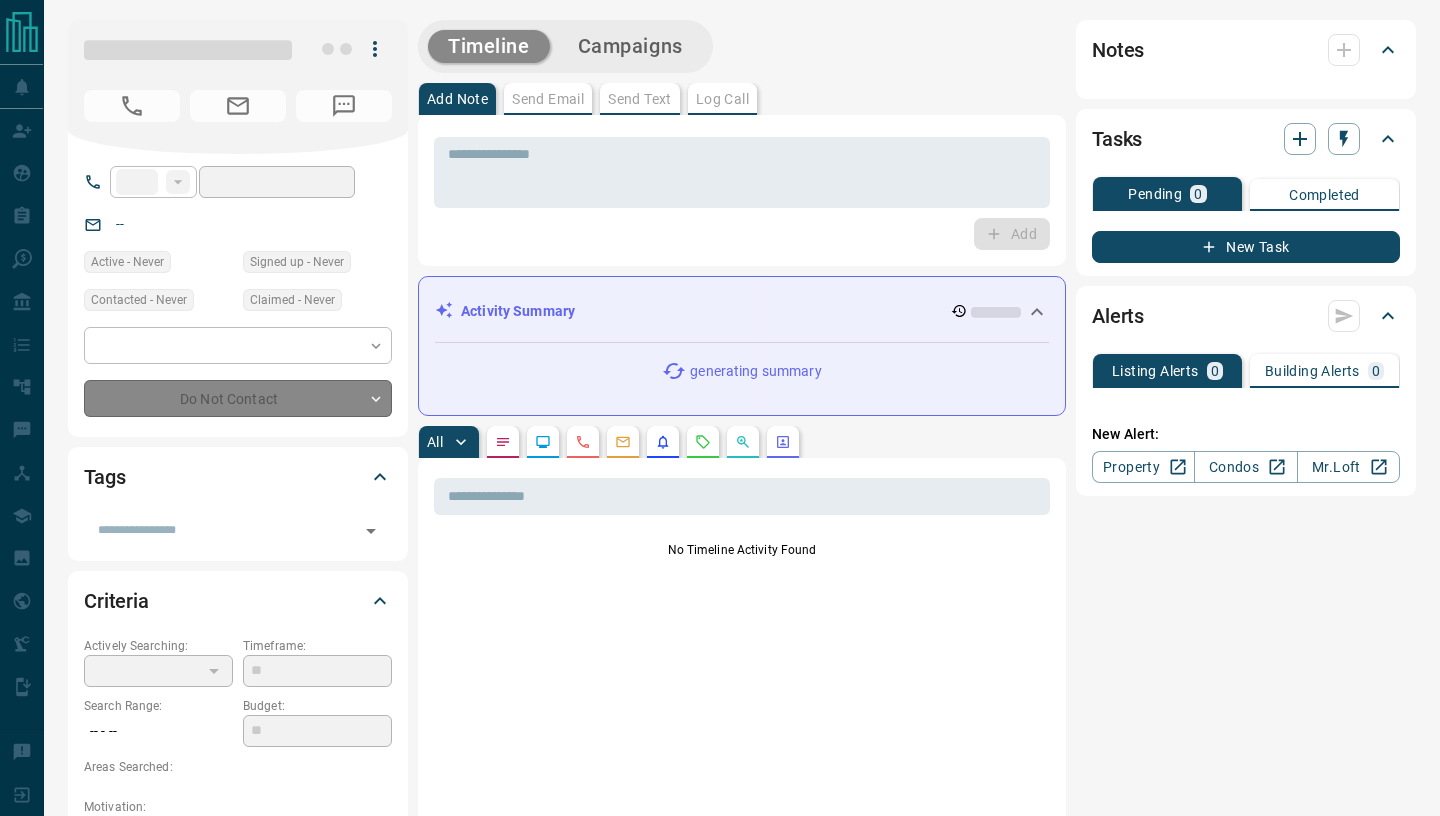 type on "**" 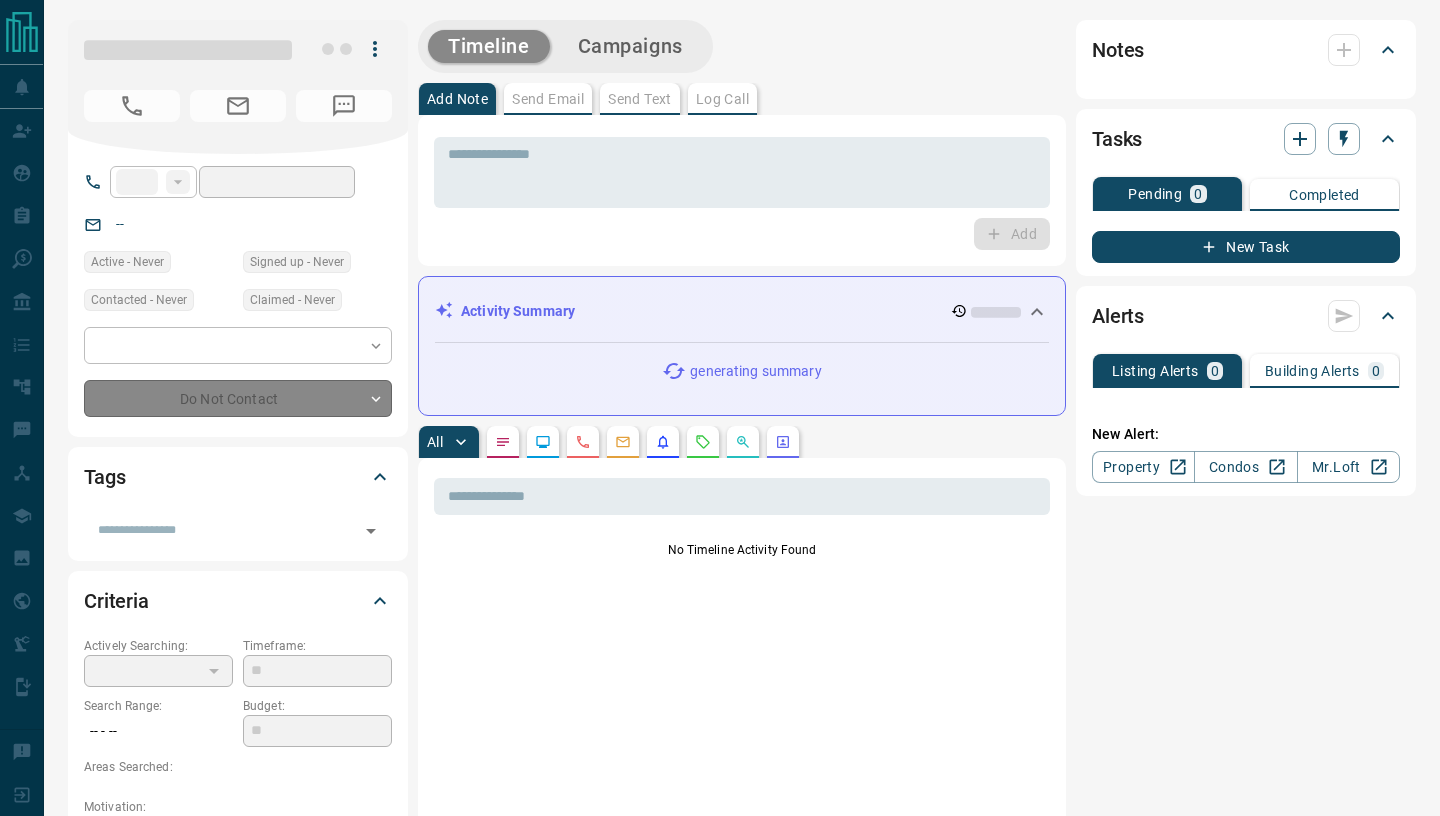 type on "**********" 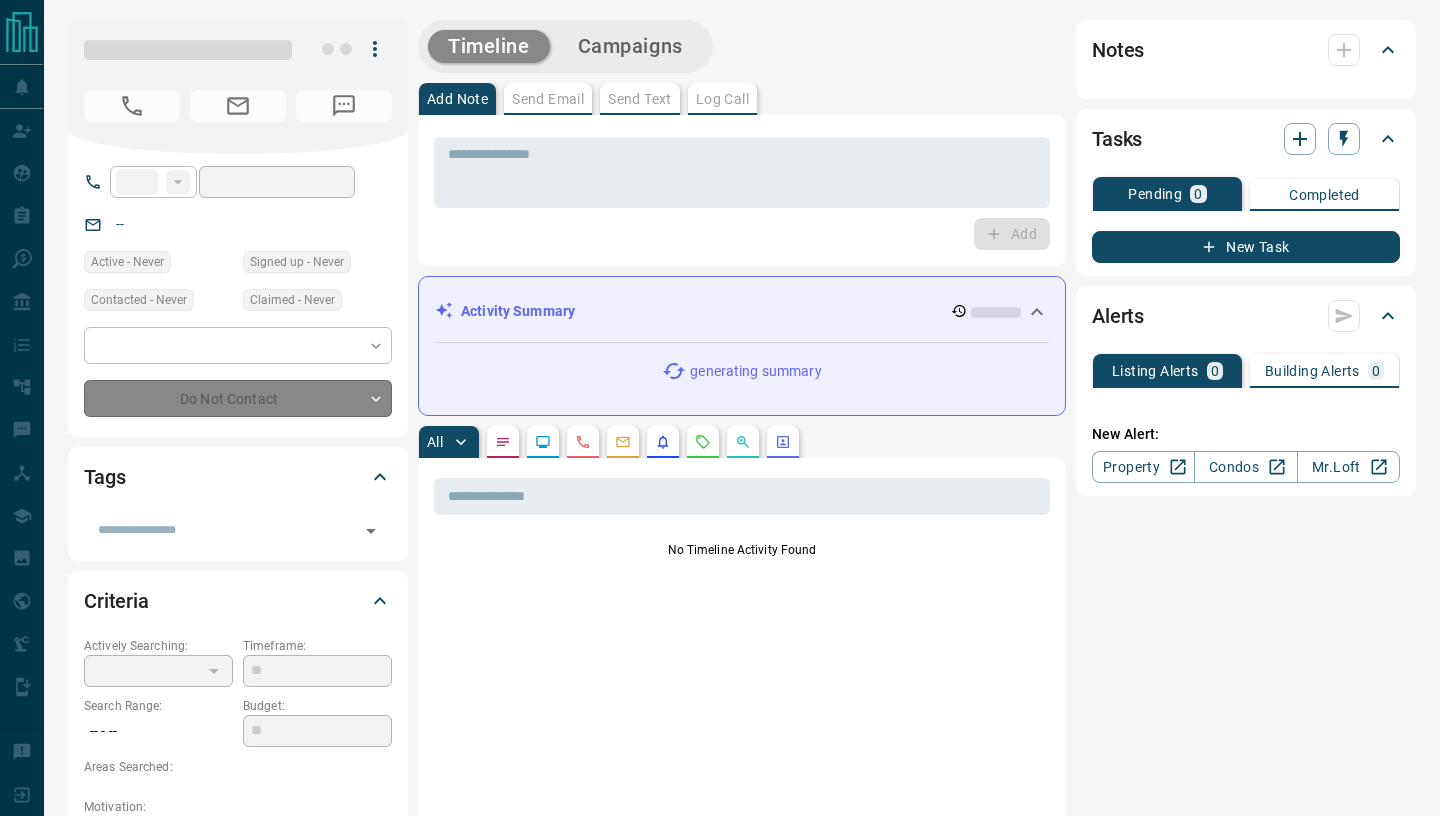 type on "*" 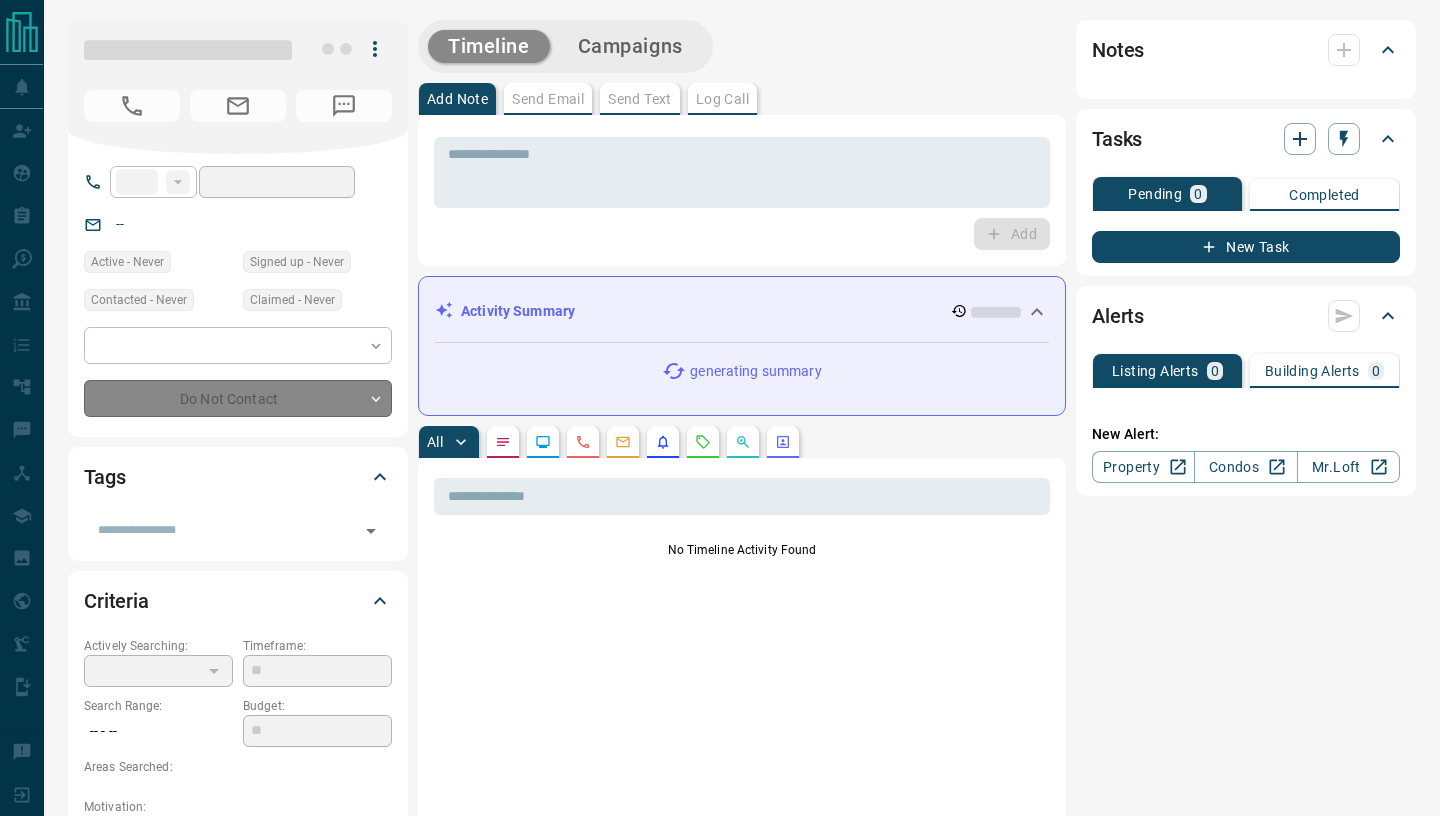 type on "**********" 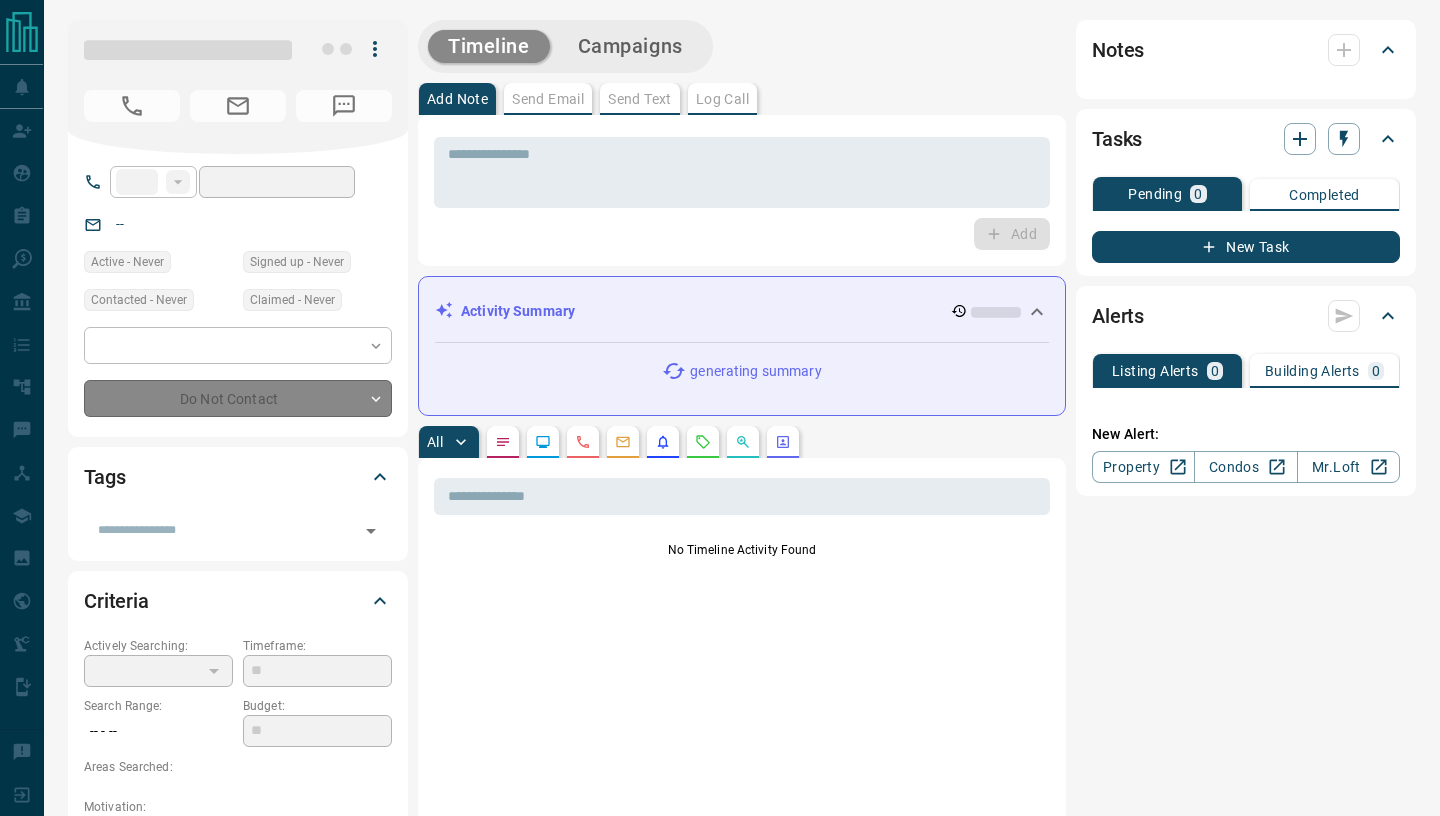 type on "*******" 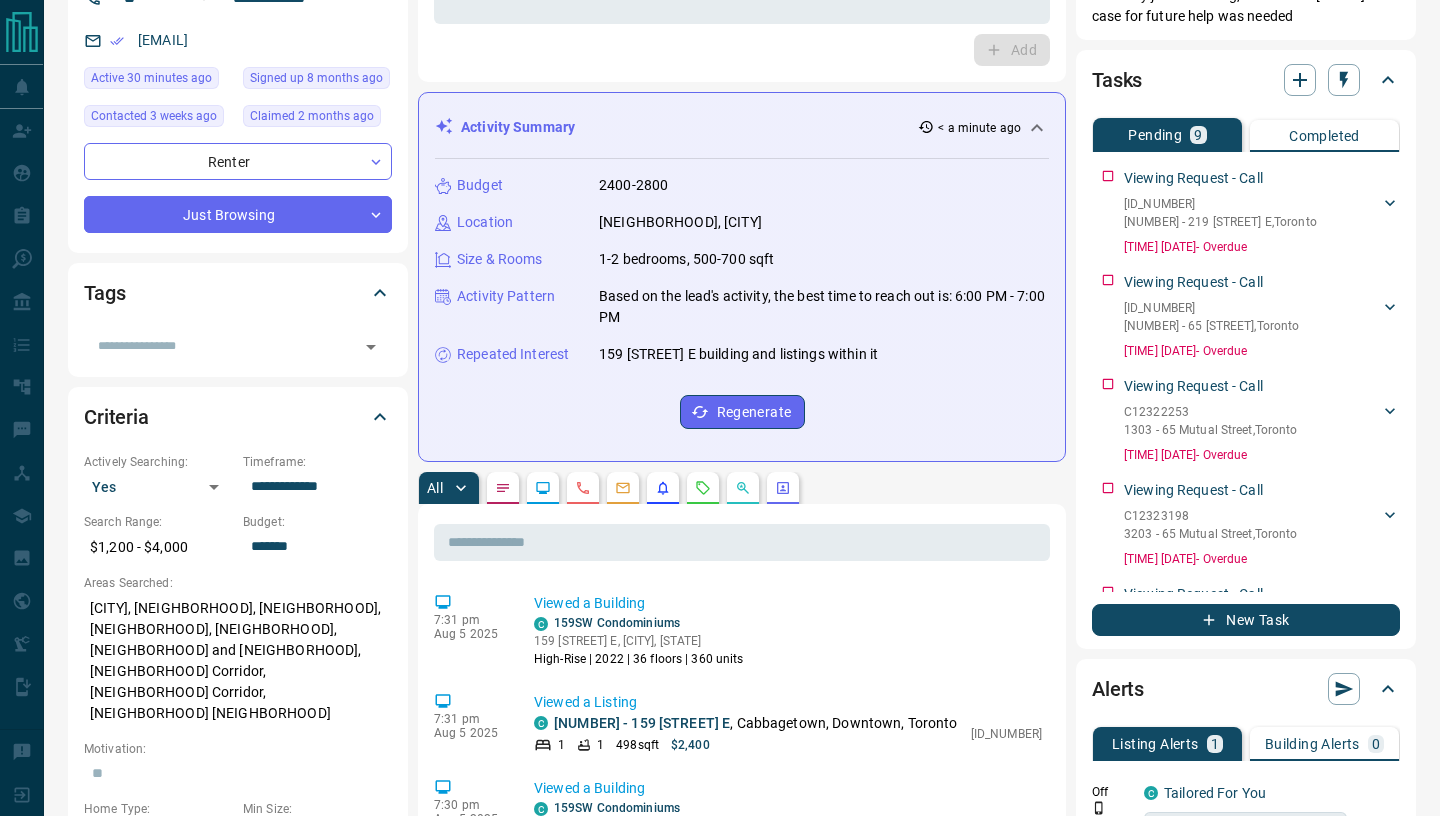 scroll, scrollTop: 189, scrollLeft: 0, axis: vertical 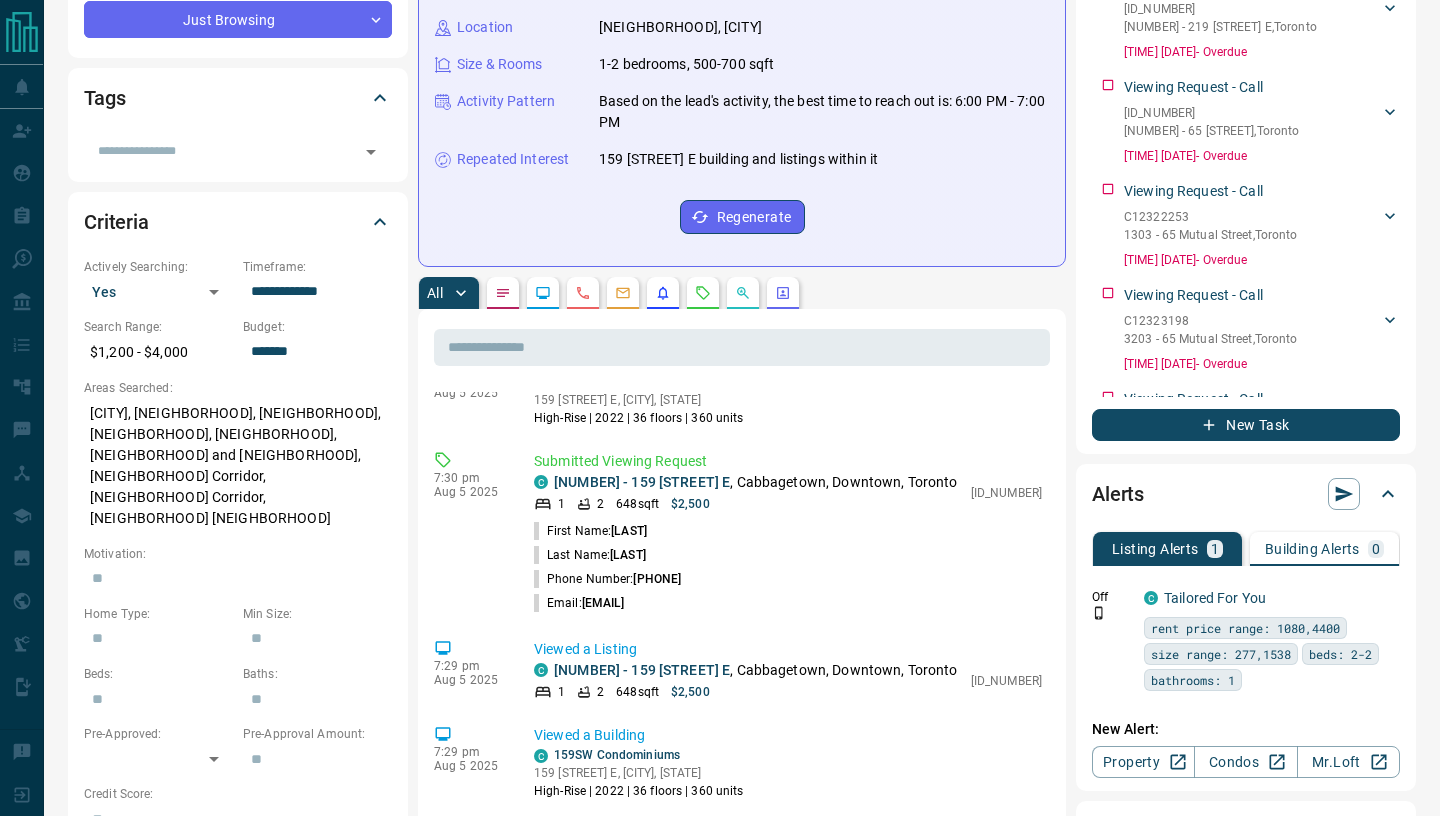 click at bounding box center [703, 293] 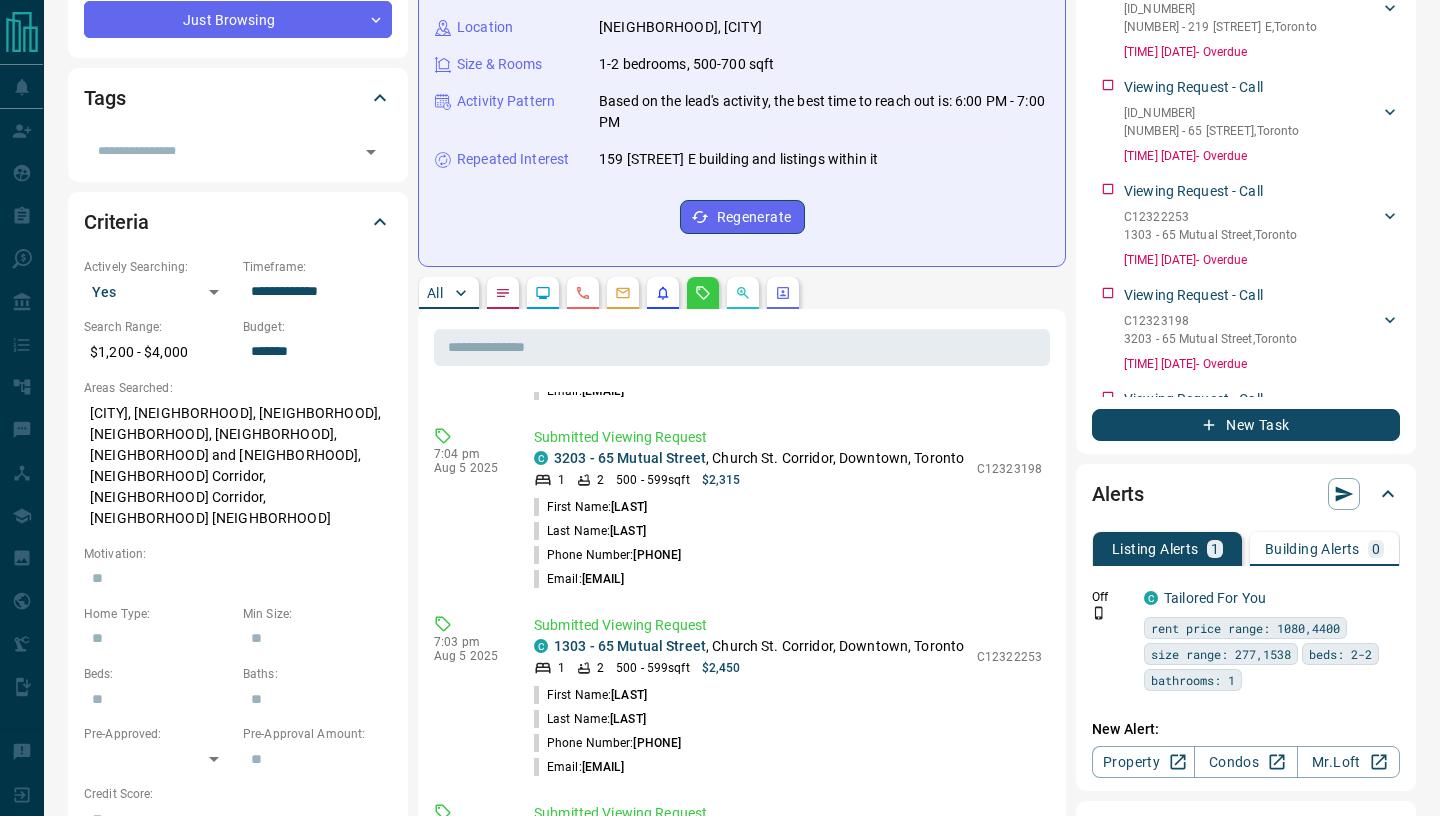 scroll, scrollTop: 1020, scrollLeft: 0, axis: vertical 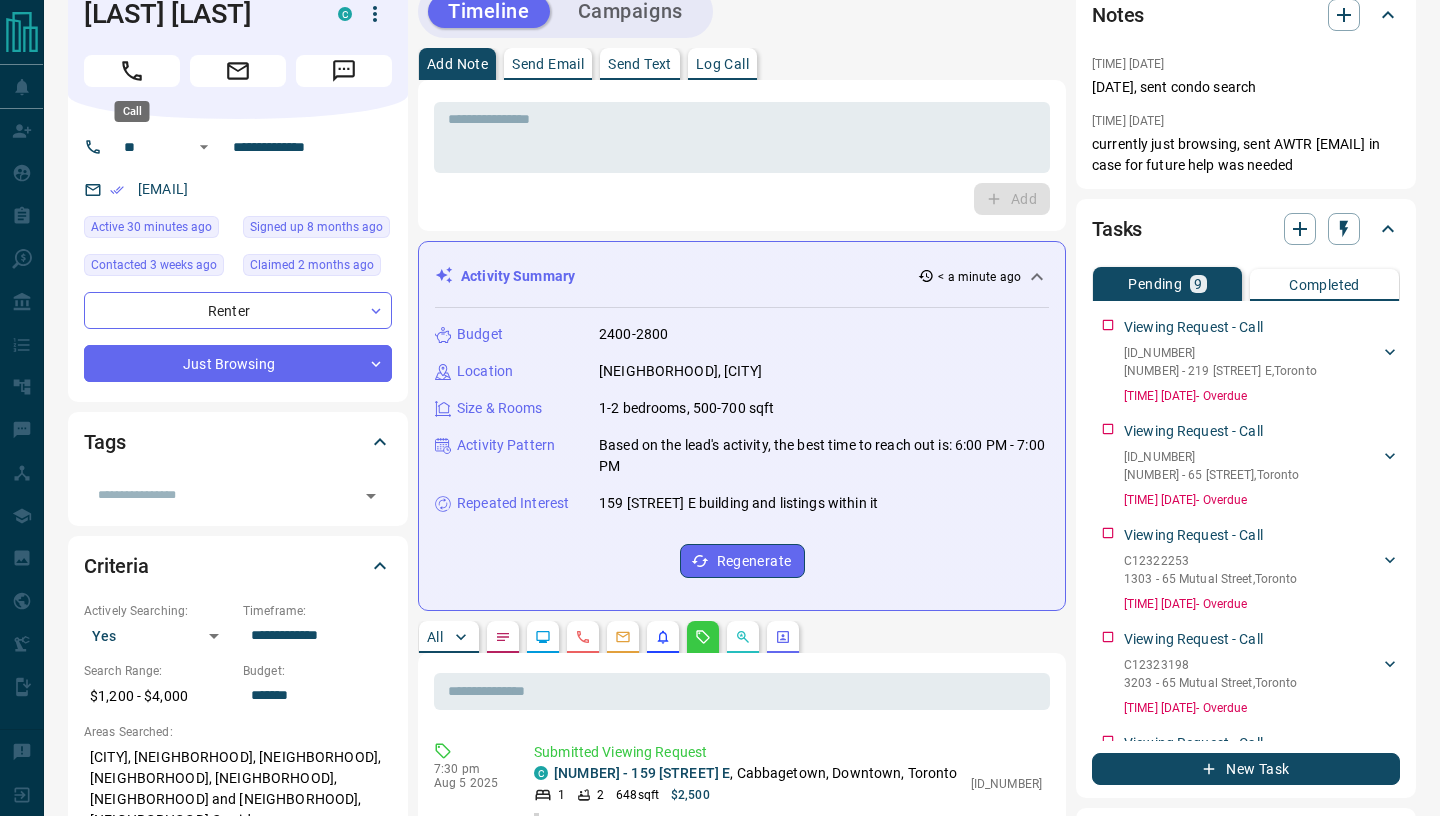 click 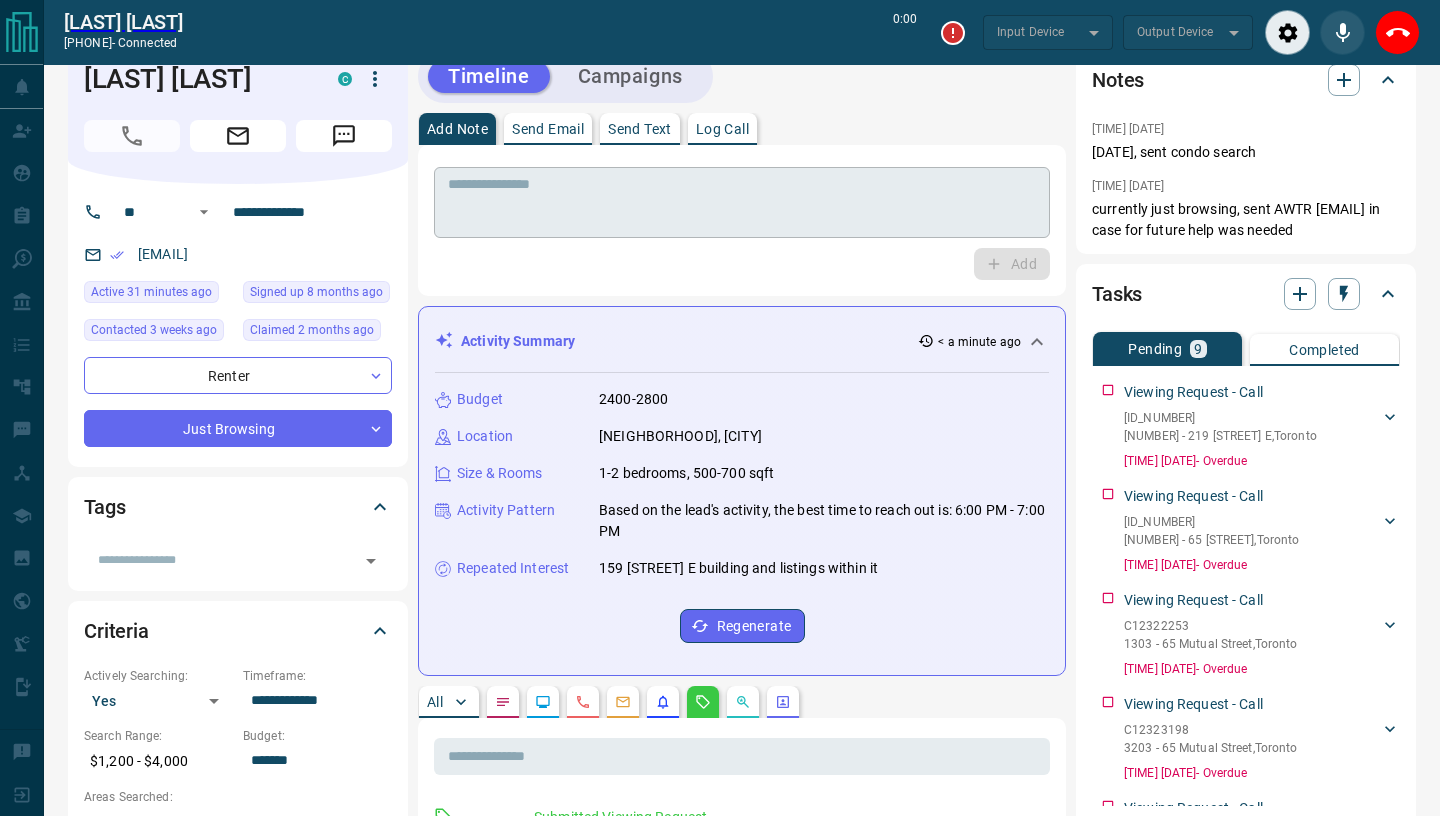 scroll, scrollTop: 0, scrollLeft: 0, axis: both 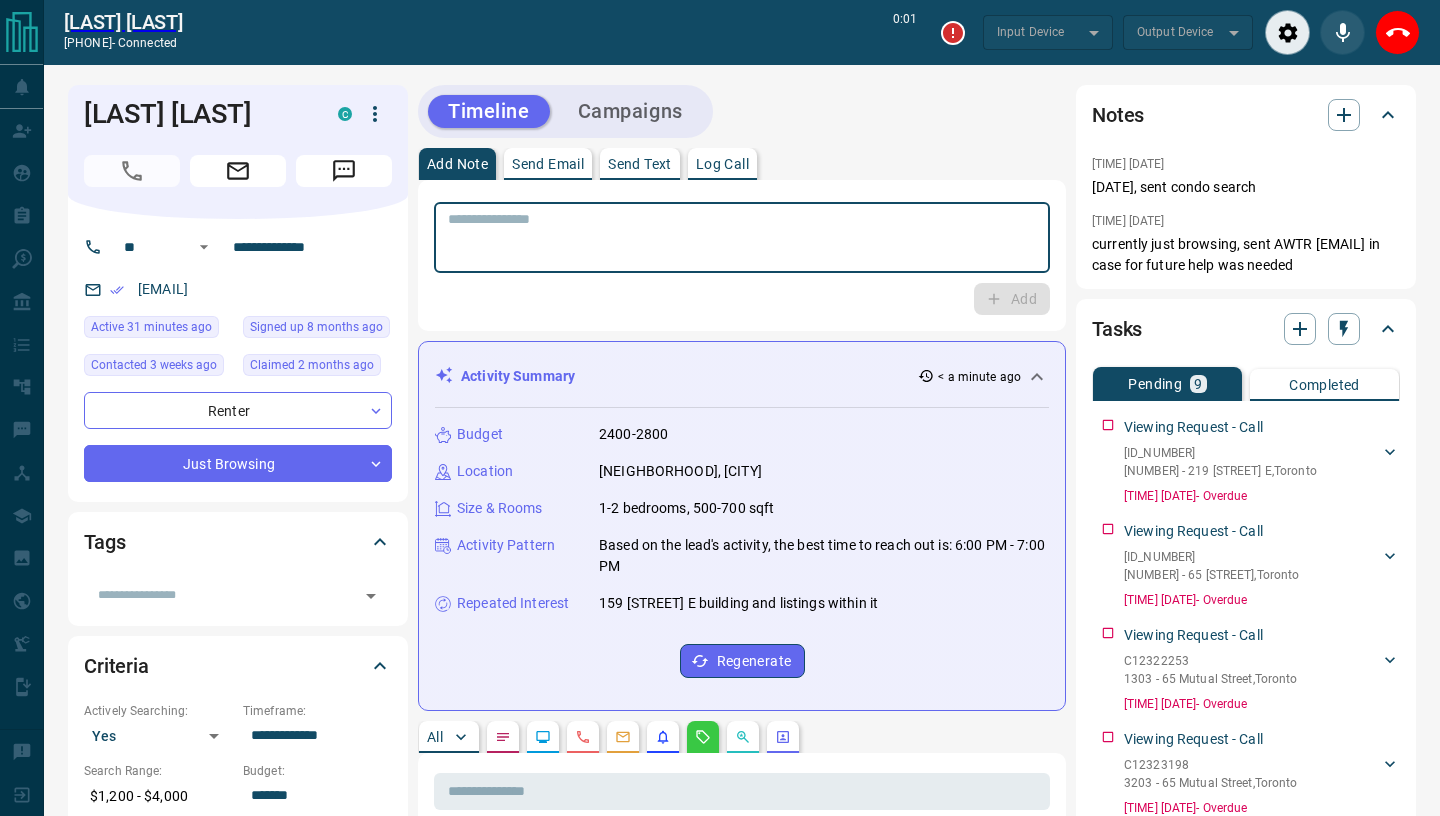 click at bounding box center (742, 238) 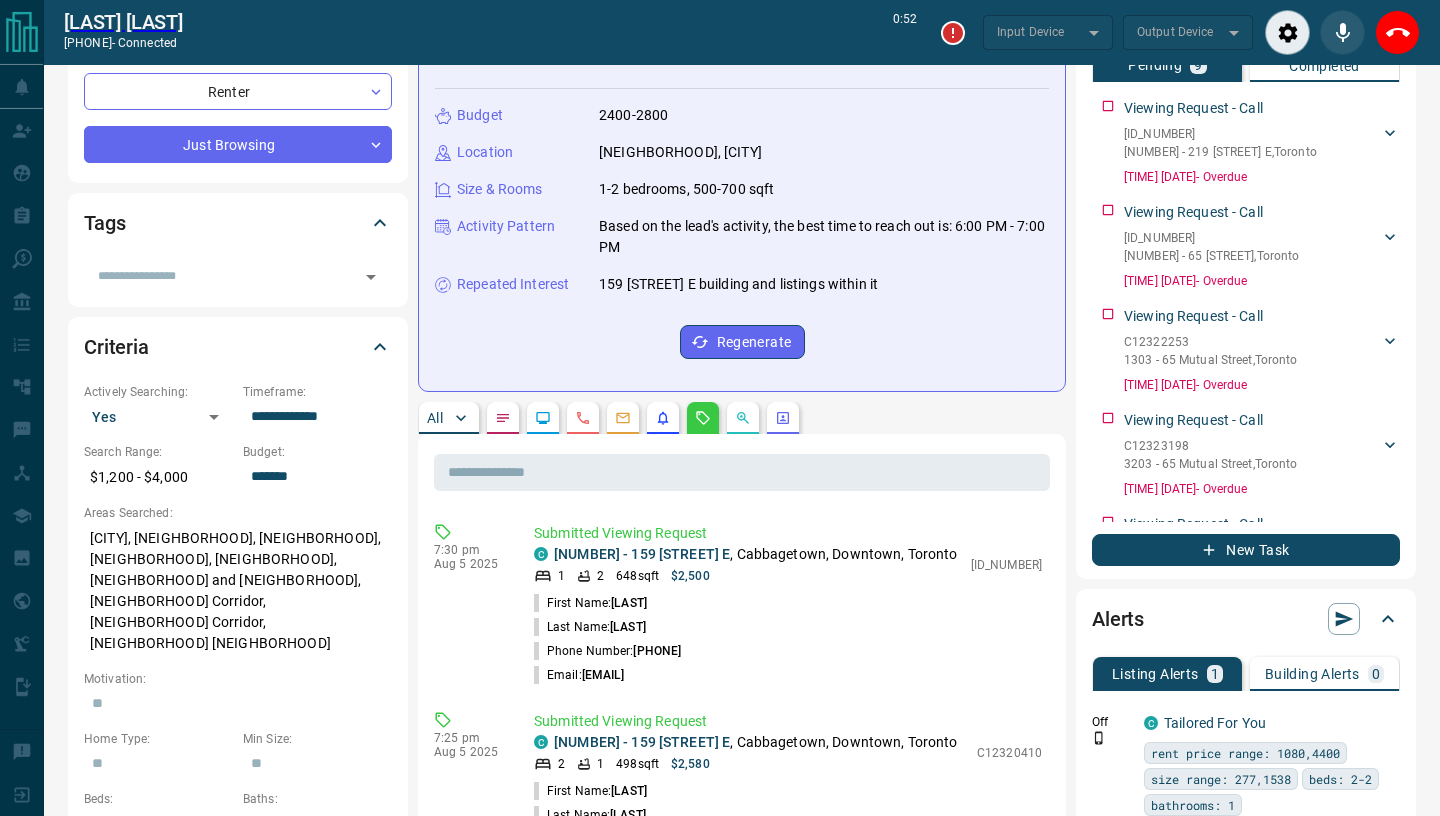 scroll, scrollTop: 0, scrollLeft: 0, axis: both 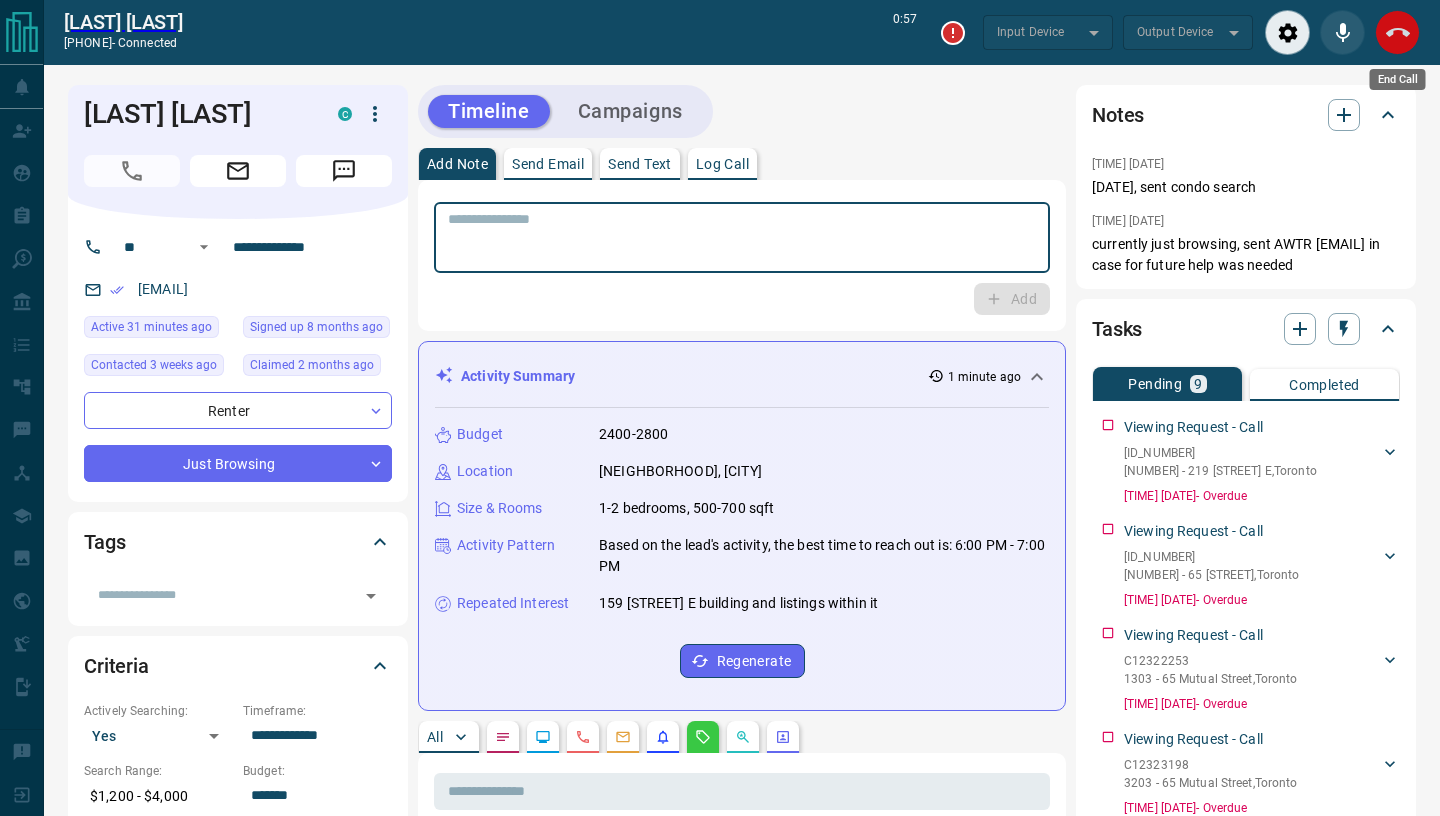 click 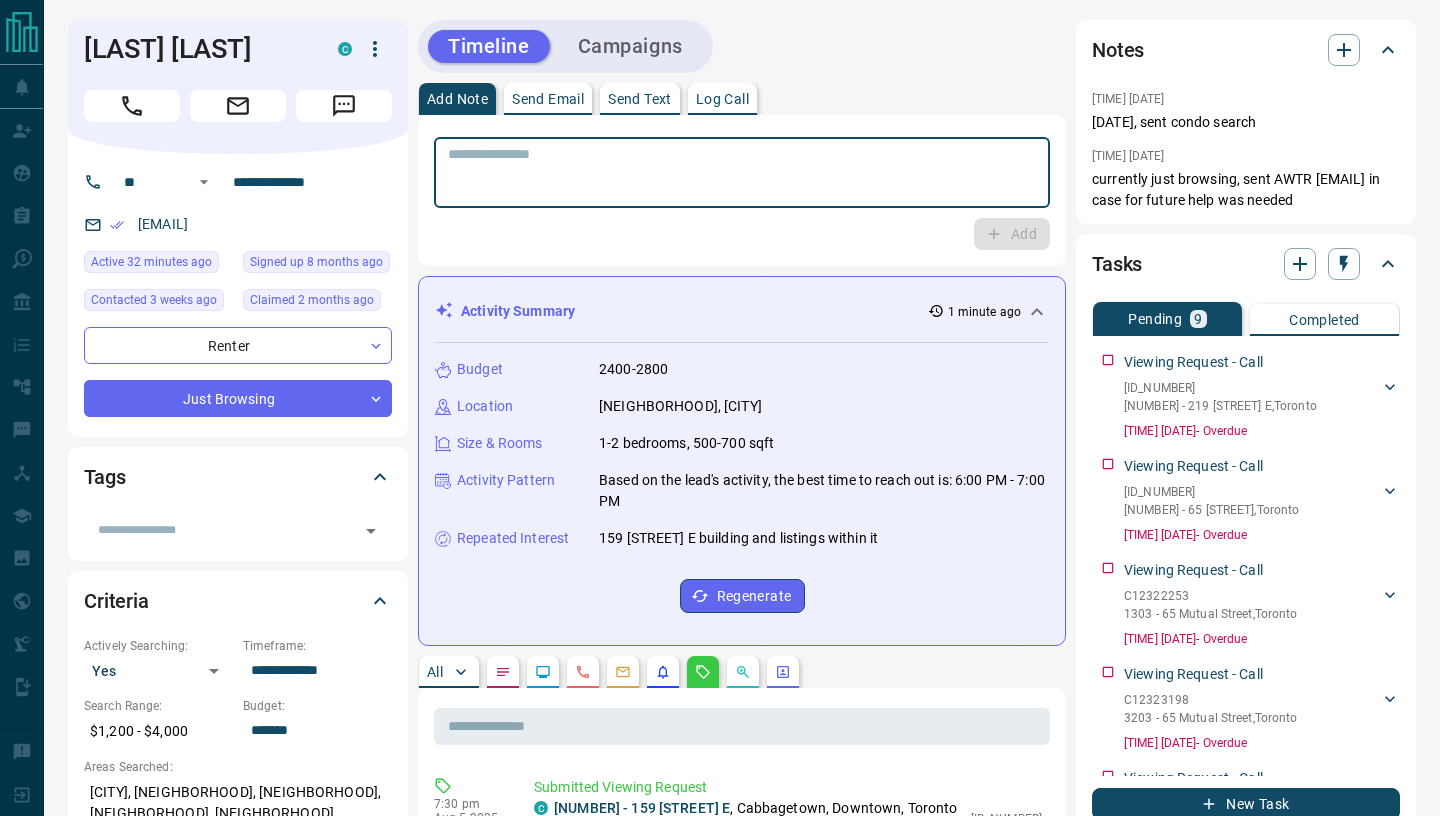 click at bounding box center (742, 173) 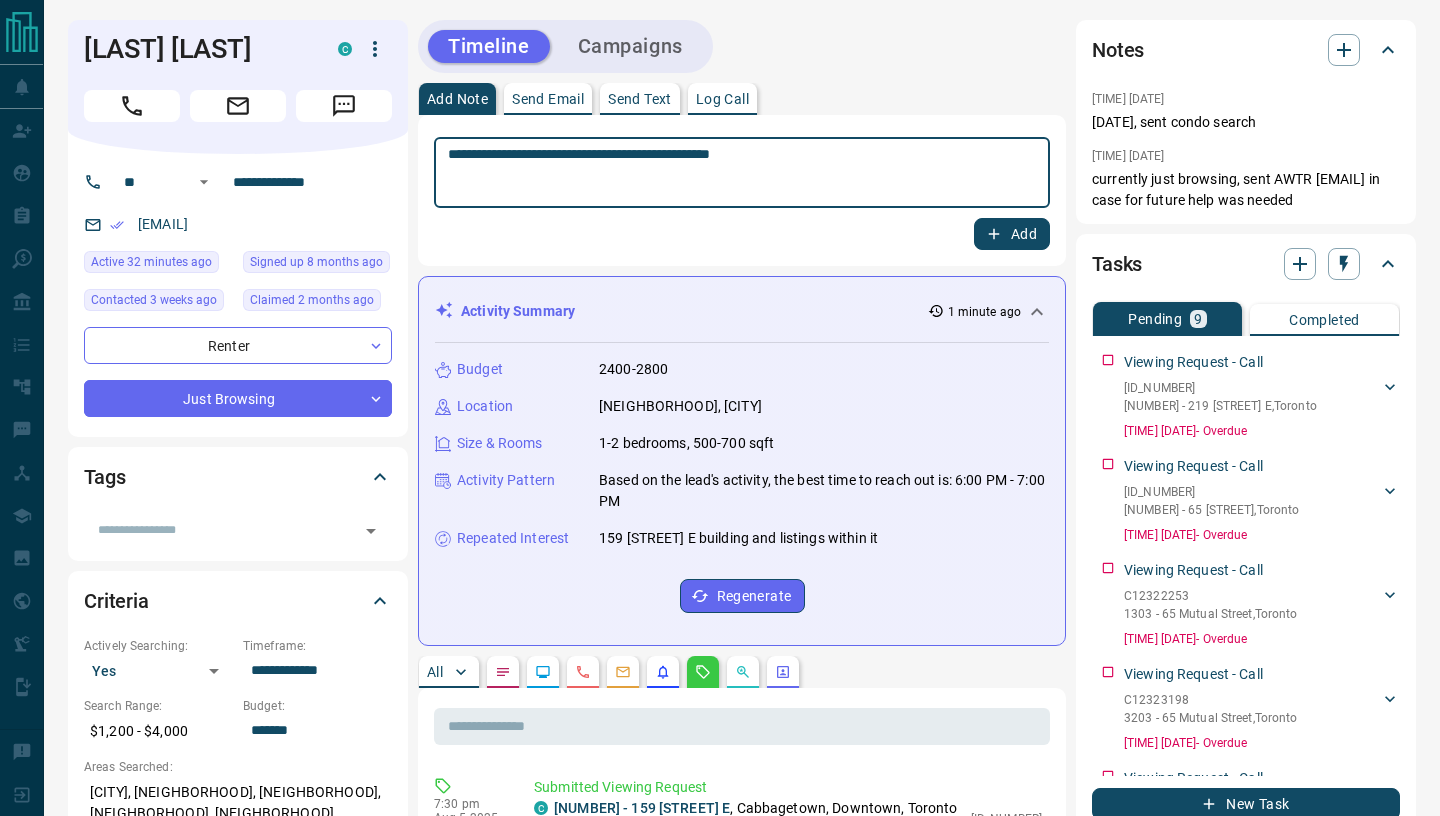 click on "**********" at bounding box center [742, 173] 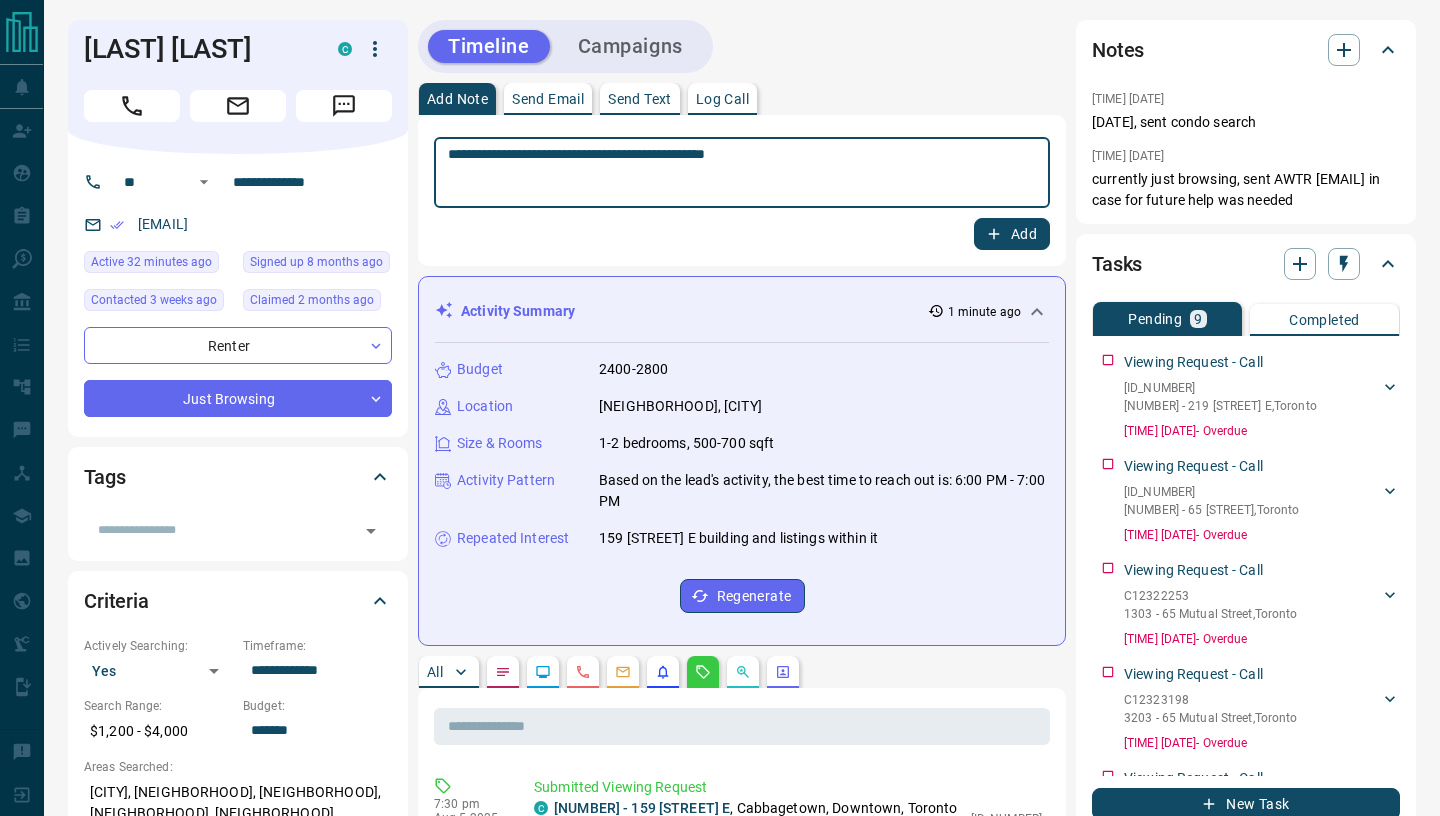 click on "**********" at bounding box center [742, 173] 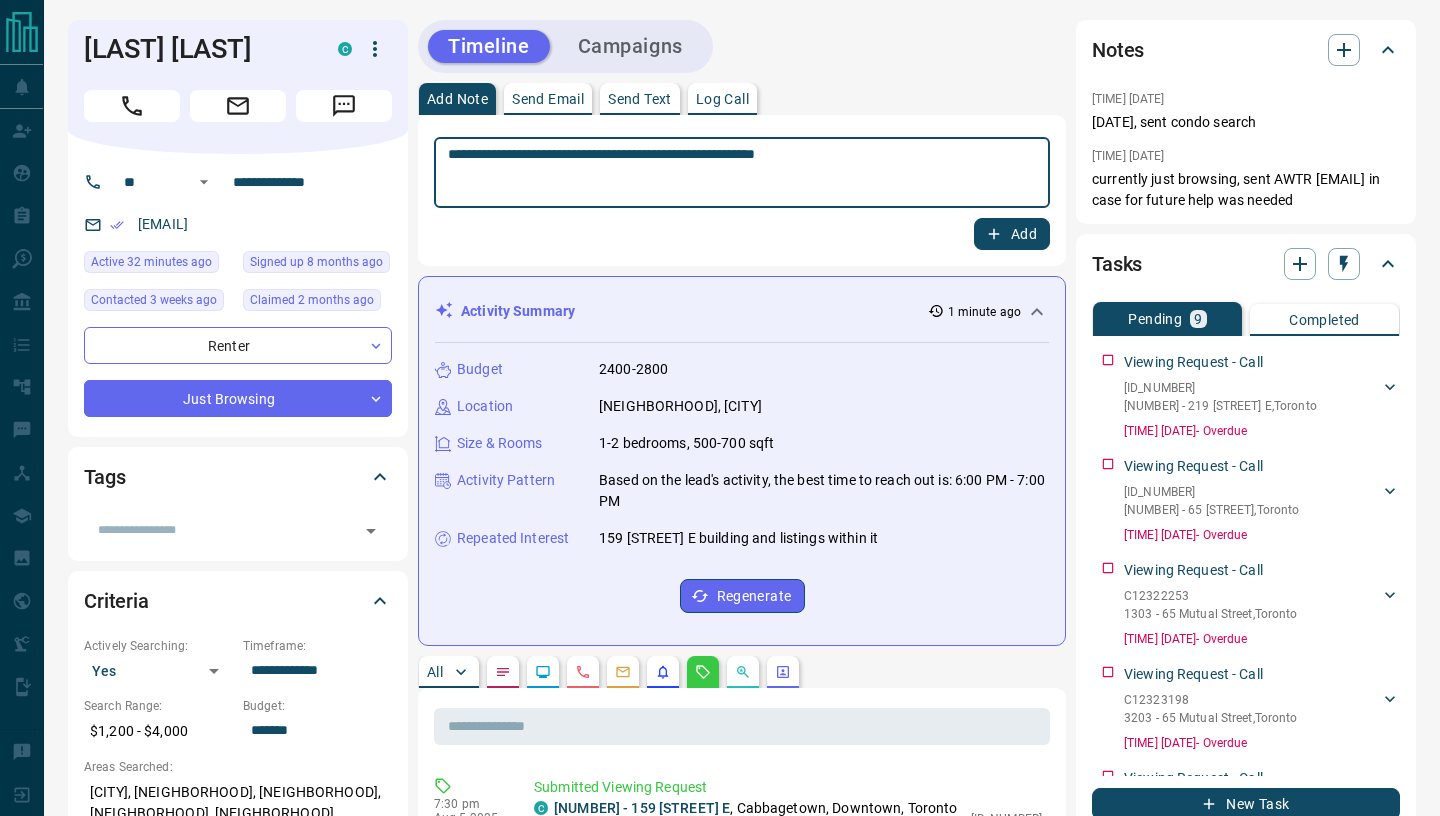 type on "**********" 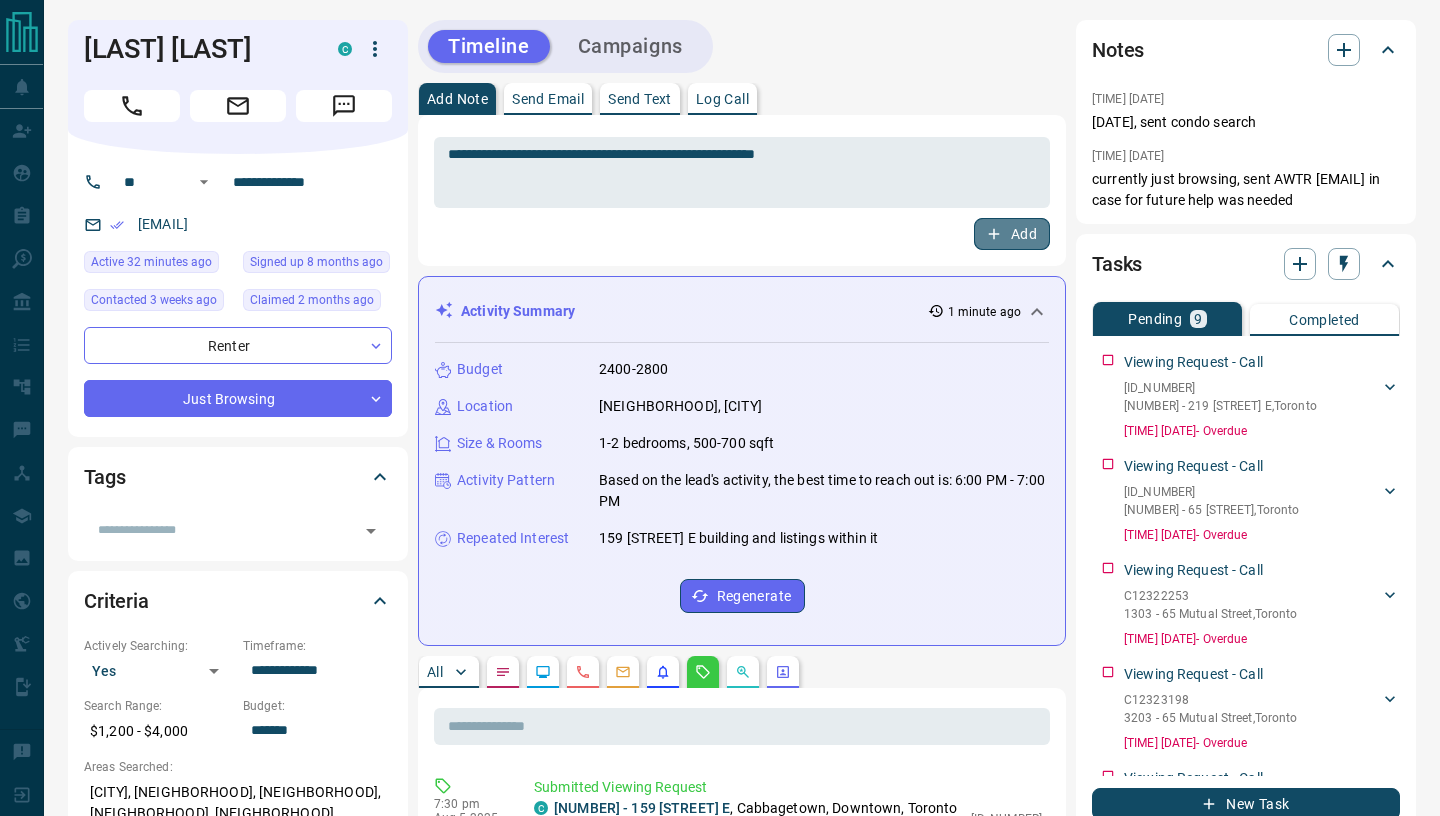 click 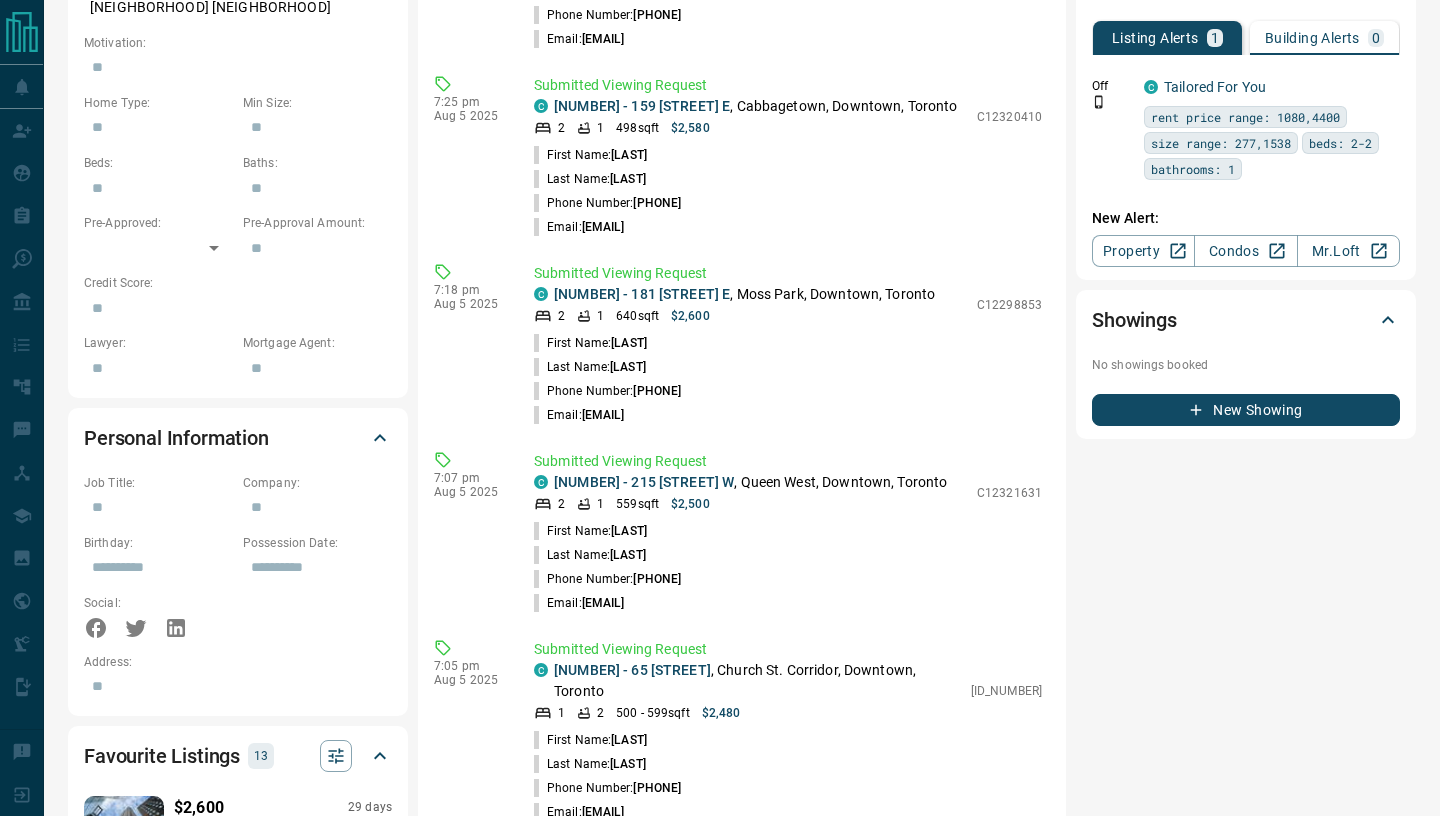 scroll, scrollTop: 900, scrollLeft: 0, axis: vertical 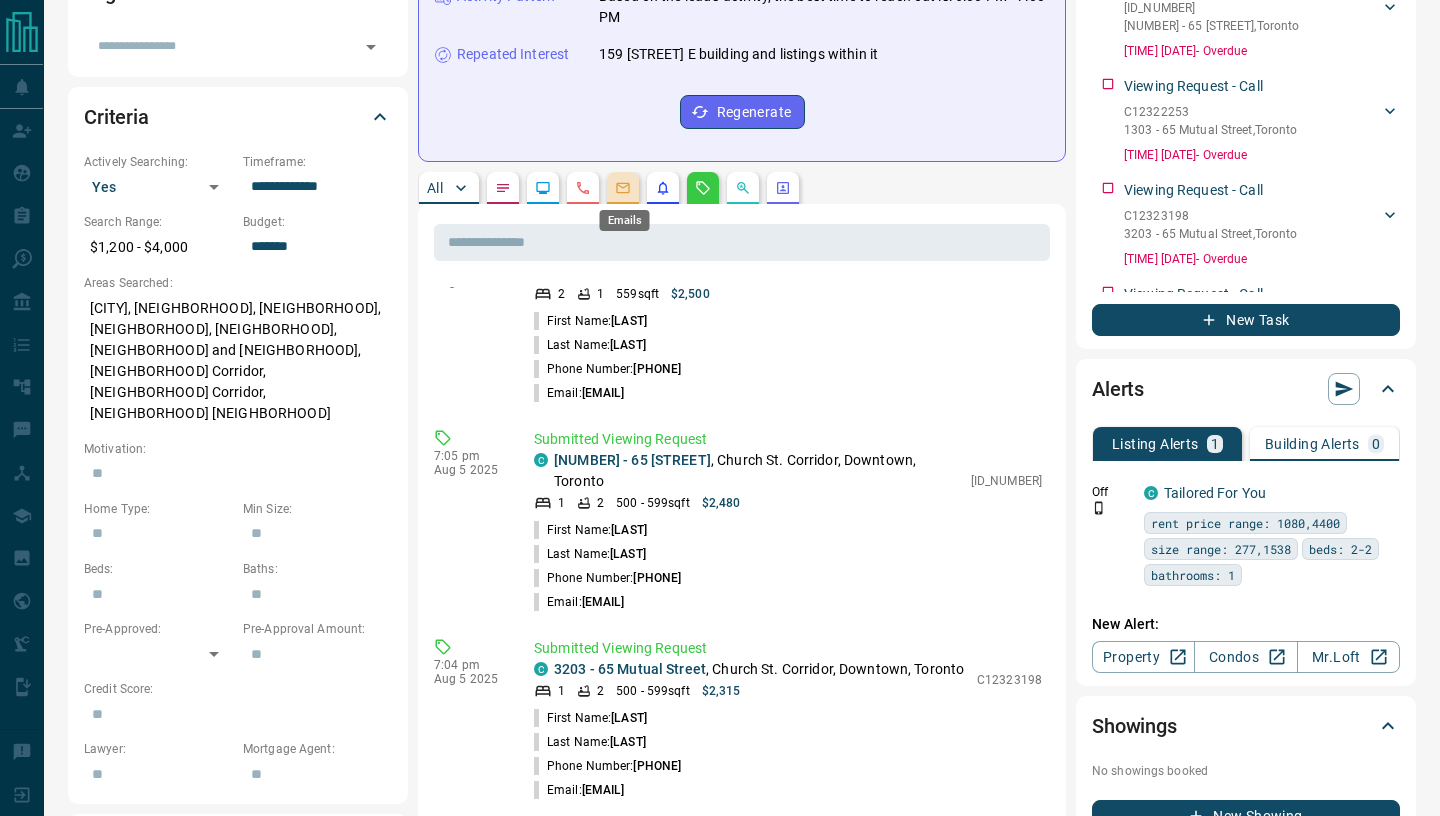 click 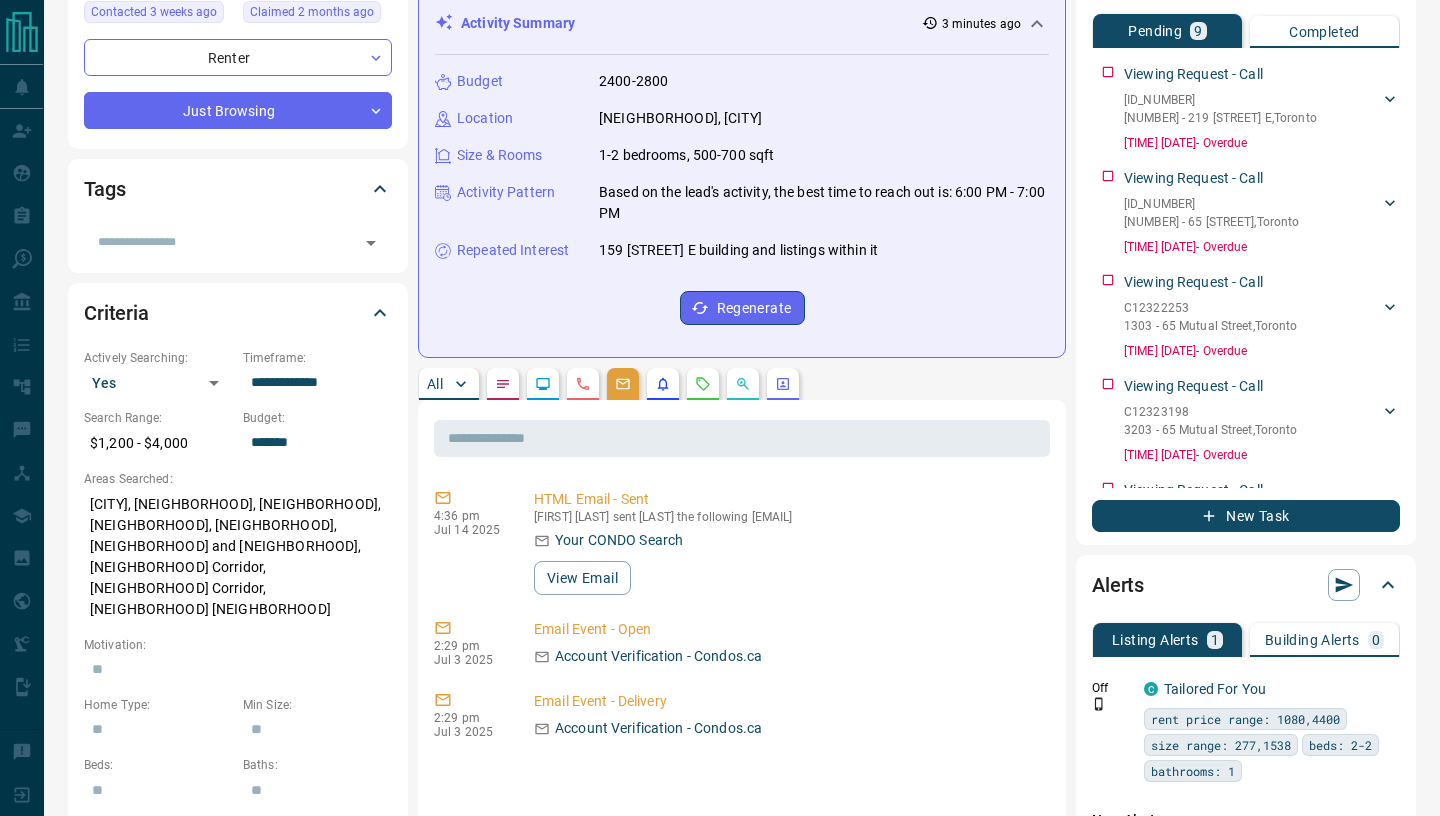 scroll, scrollTop: 0, scrollLeft: 0, axis: both 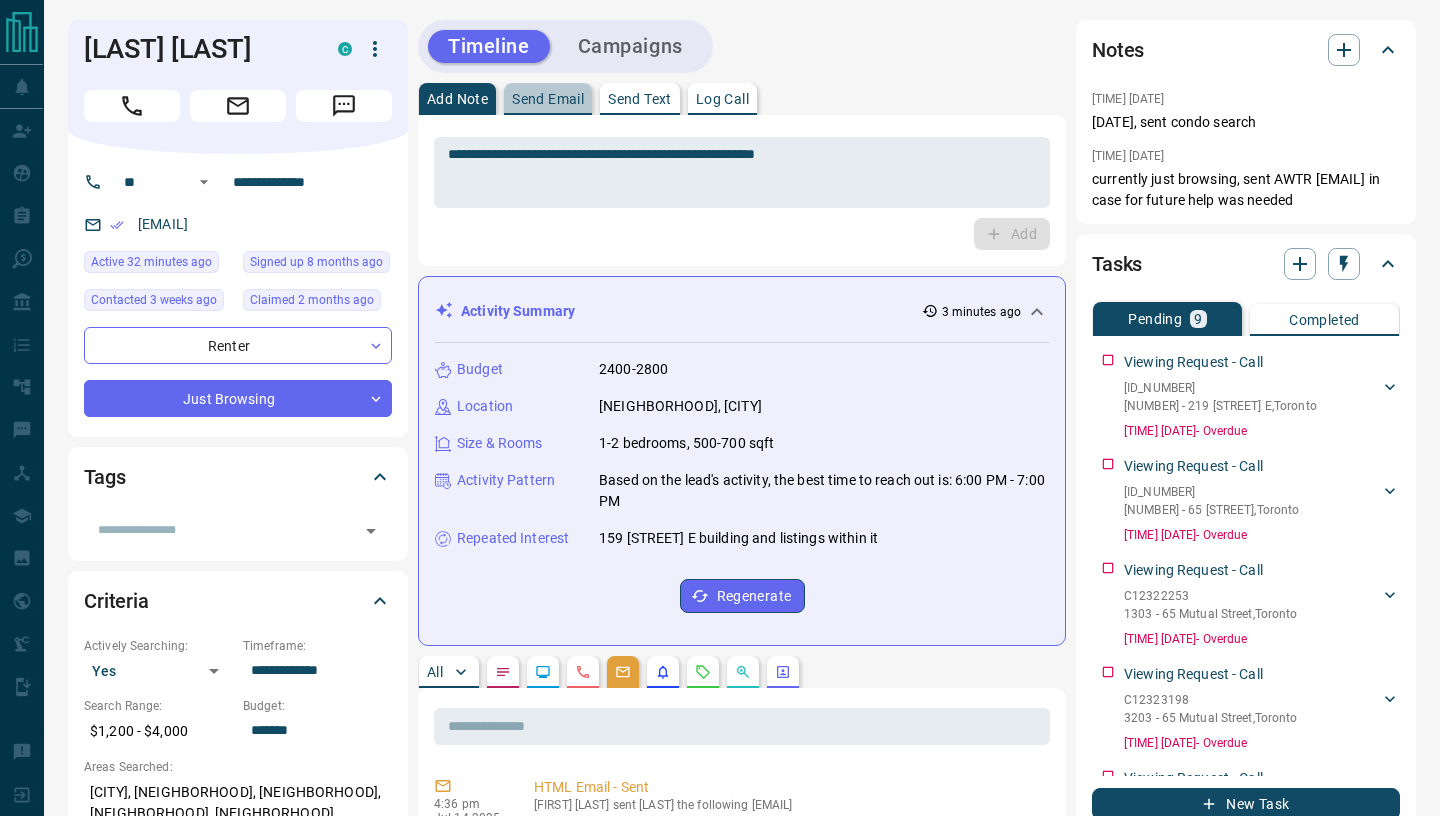 click on "Send Email" at bounding box center [548, 99] 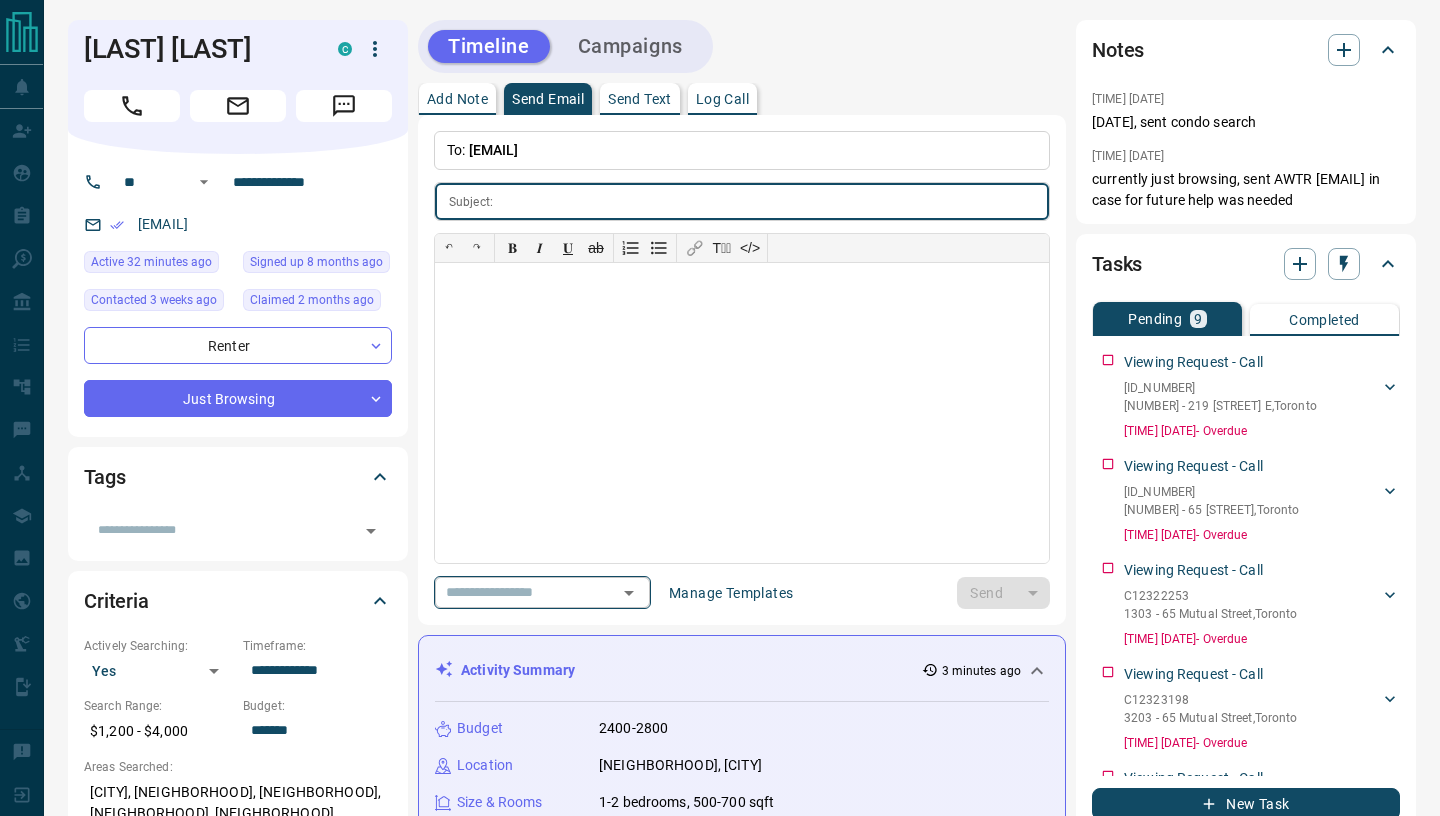 click 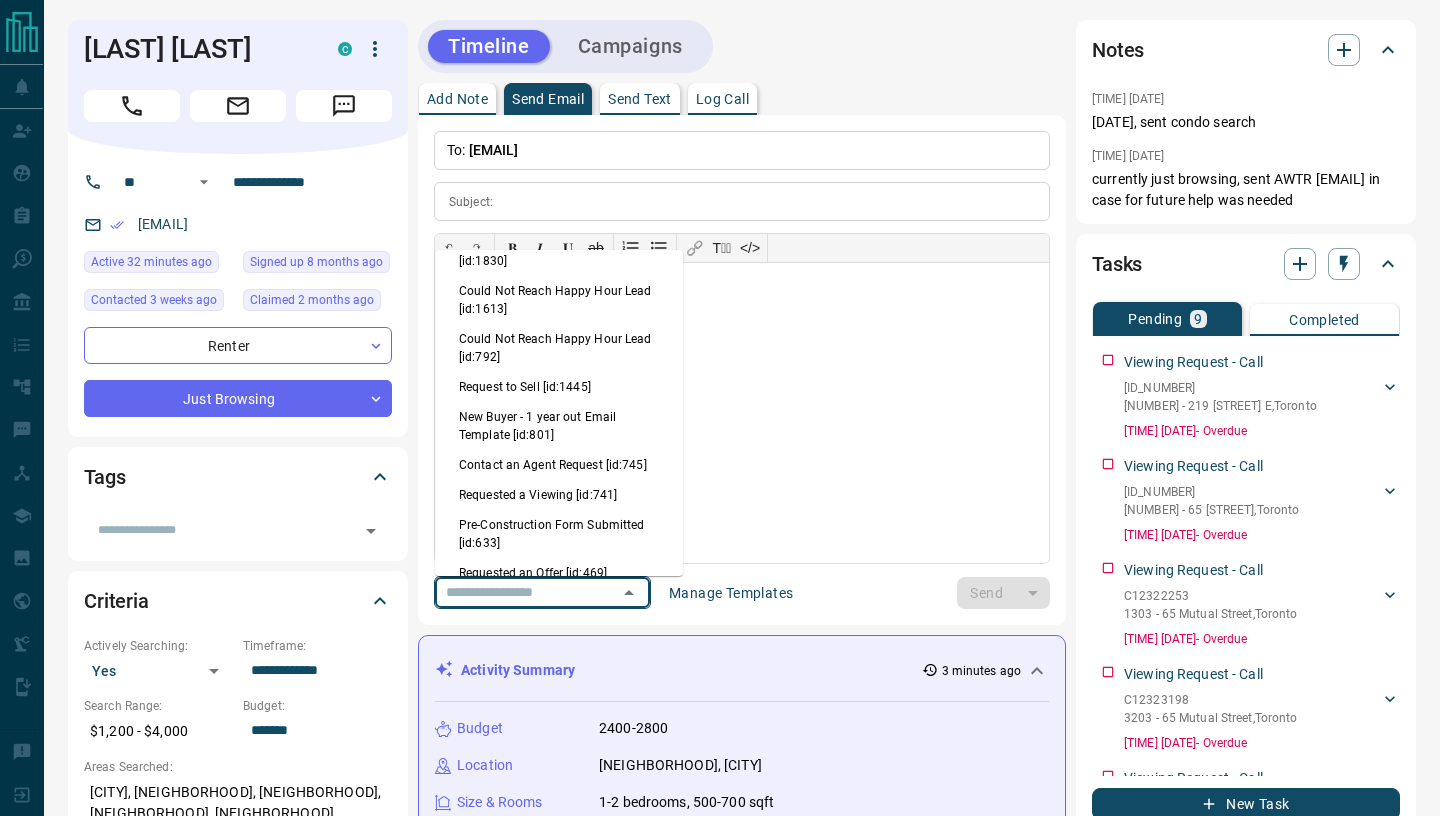 scroll, scrollTop: 757, scrollLeft: 0, axis: vertical 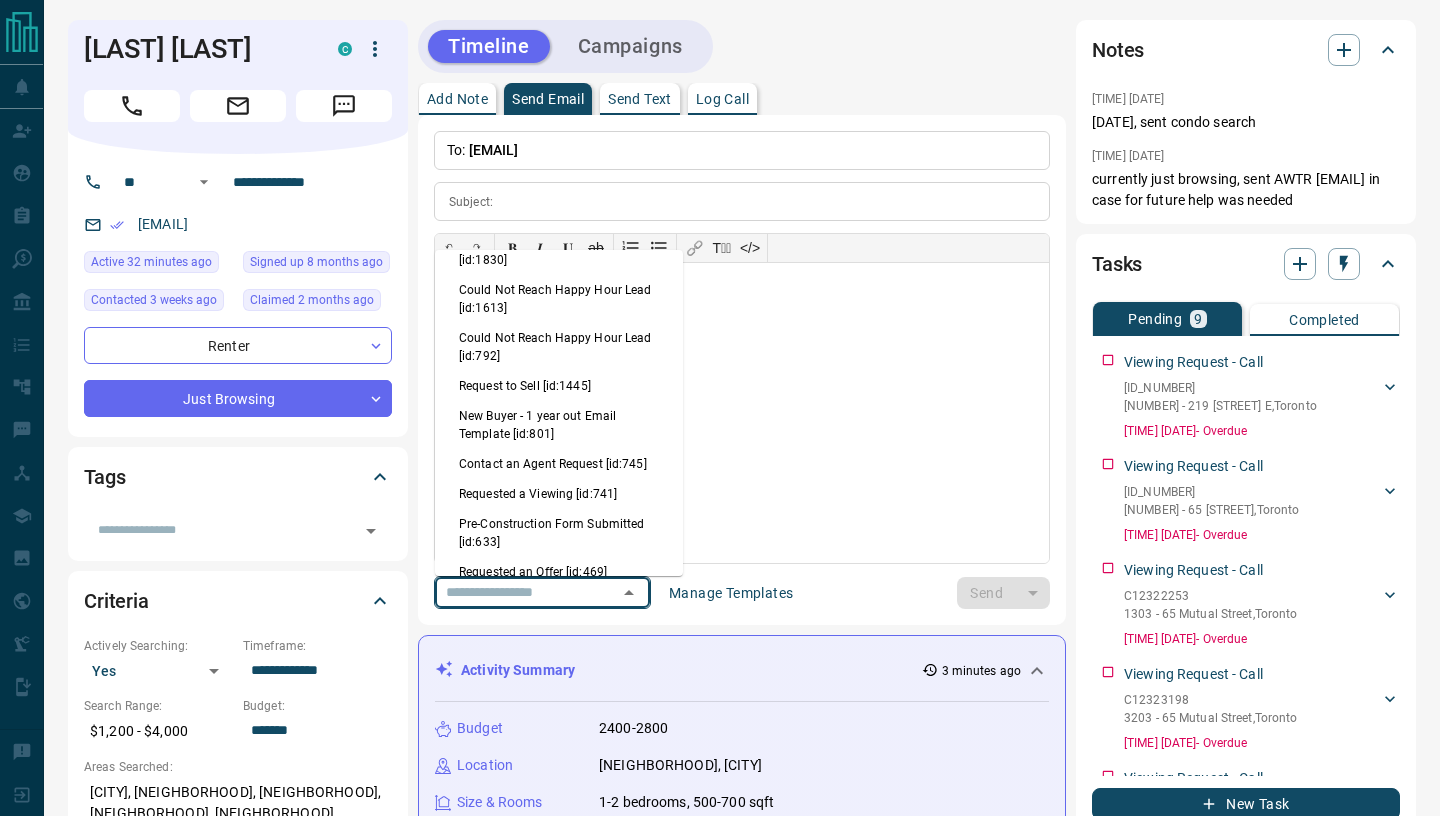 click on "Requested a Viewing [id:741]" at bounding box center [559, 494] 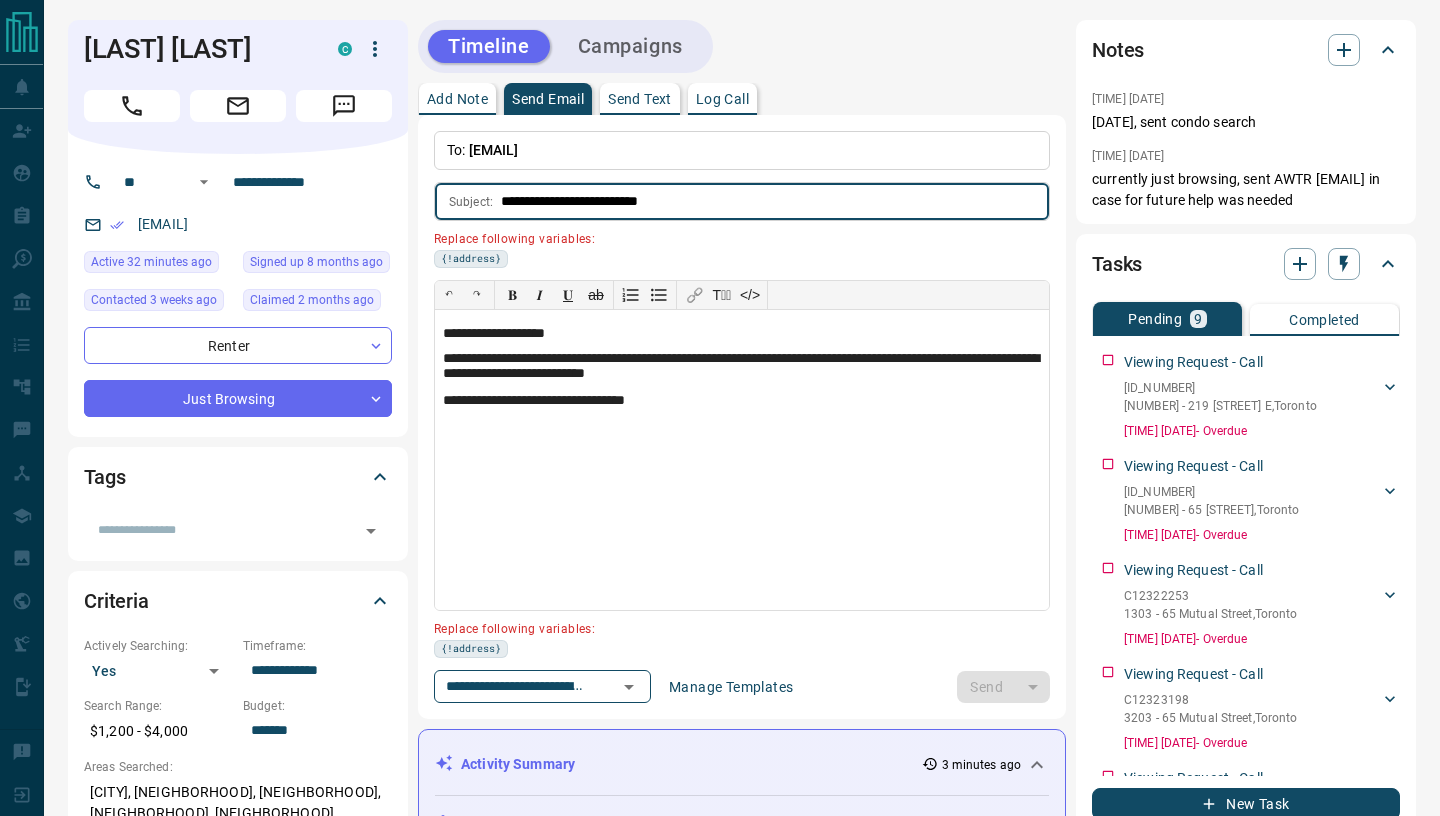 drag, startPoint x: 616, startPoint y: 199, endPoint x: 686, endPoint y: 198, distance: 70.00714 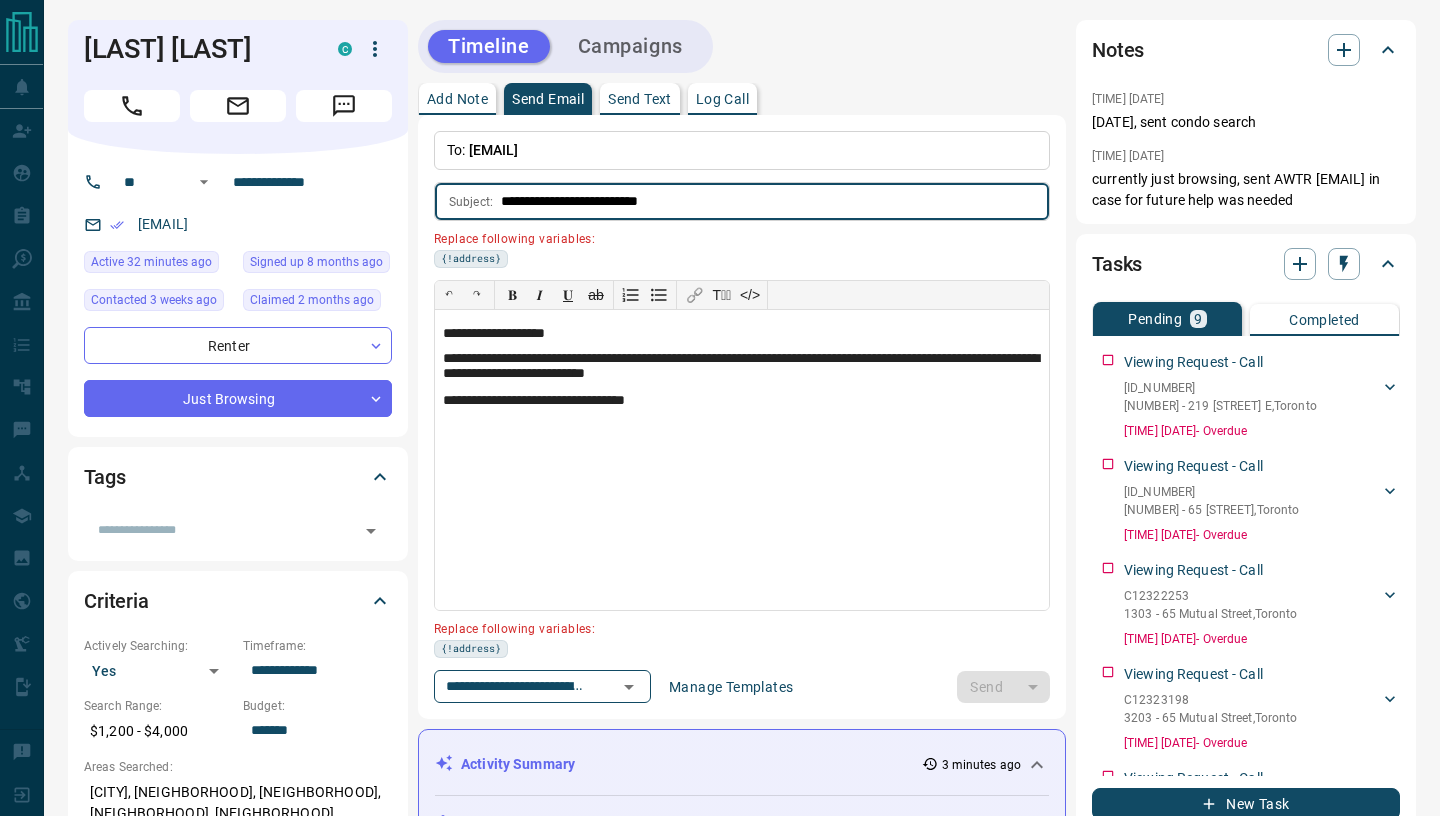 click on "**********" at bounding box center [775, 201] 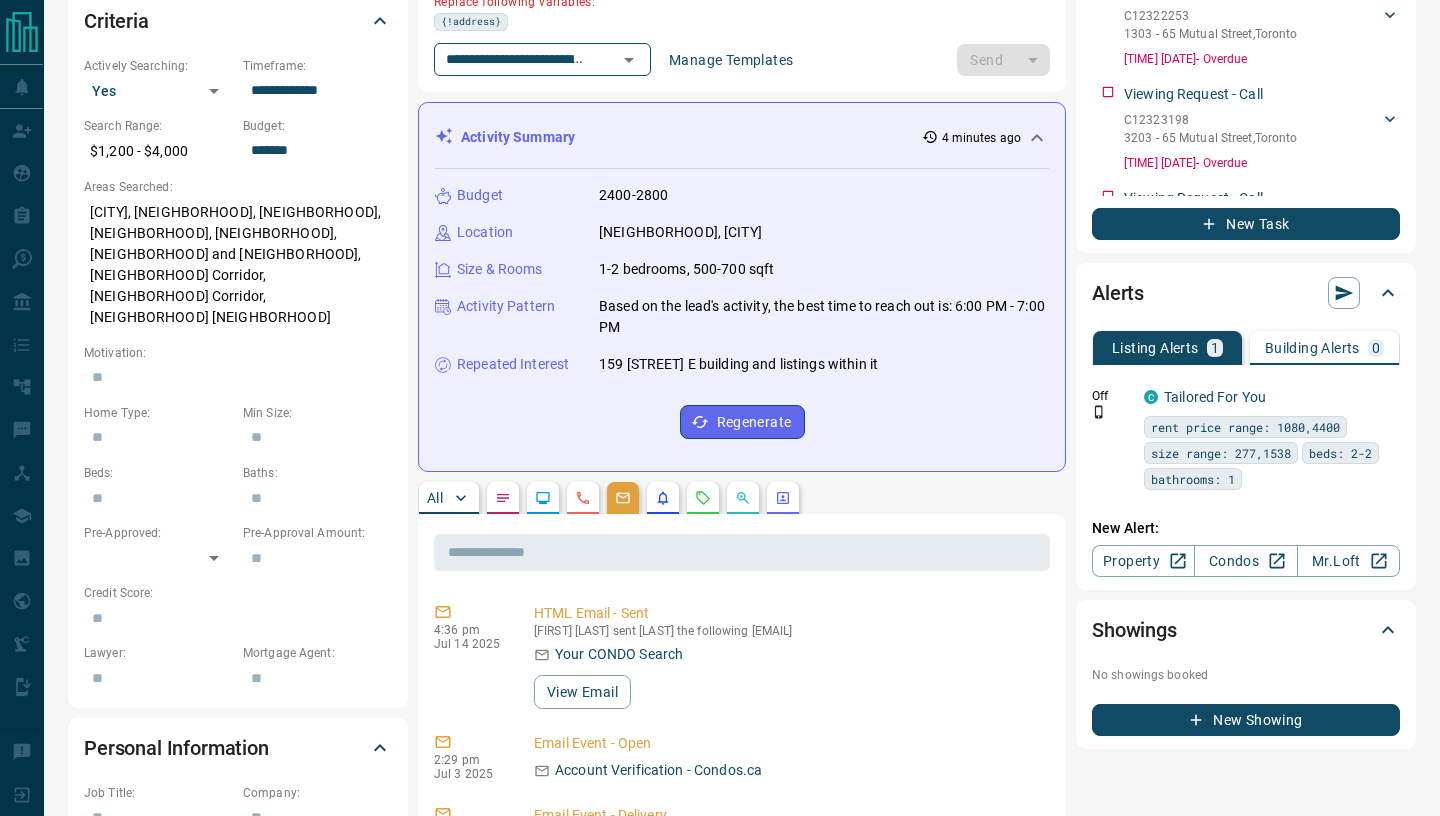 scroll, scrollTop: 581, scrollLeft: 0, axis: vertical 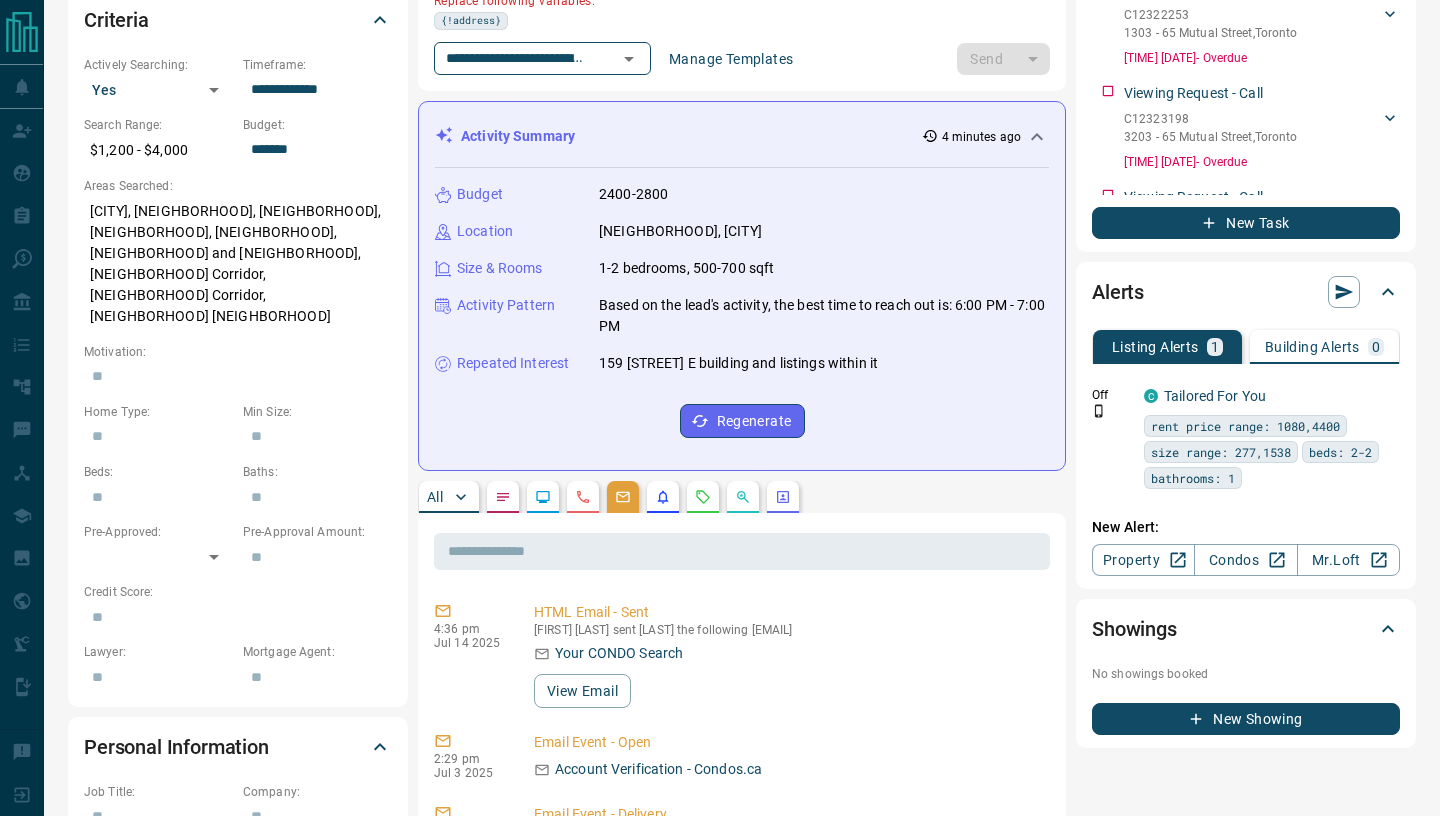 type on "**********" 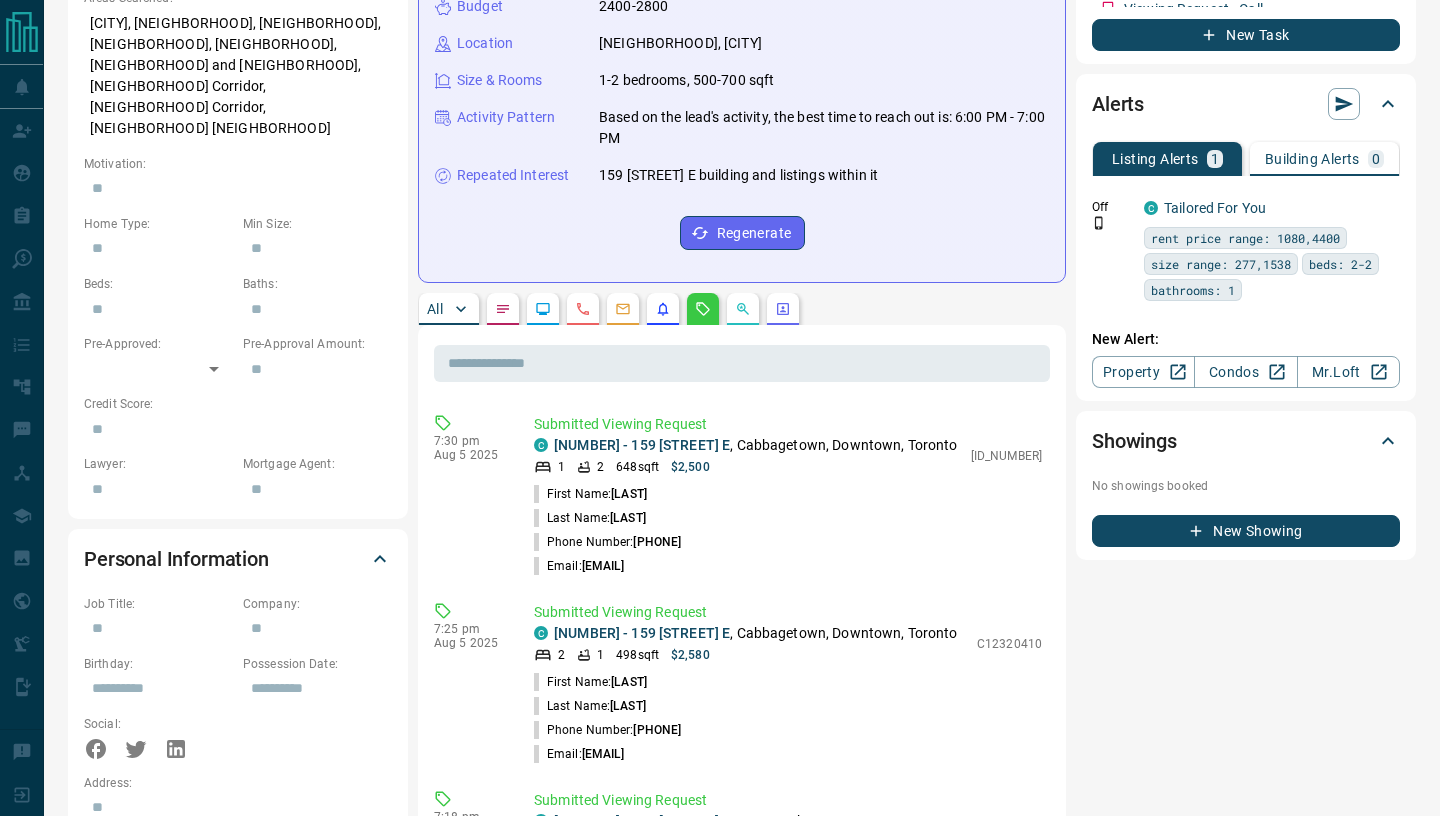 scroll, scrollTop: 770, scrollLeft: 0, axis: vertical 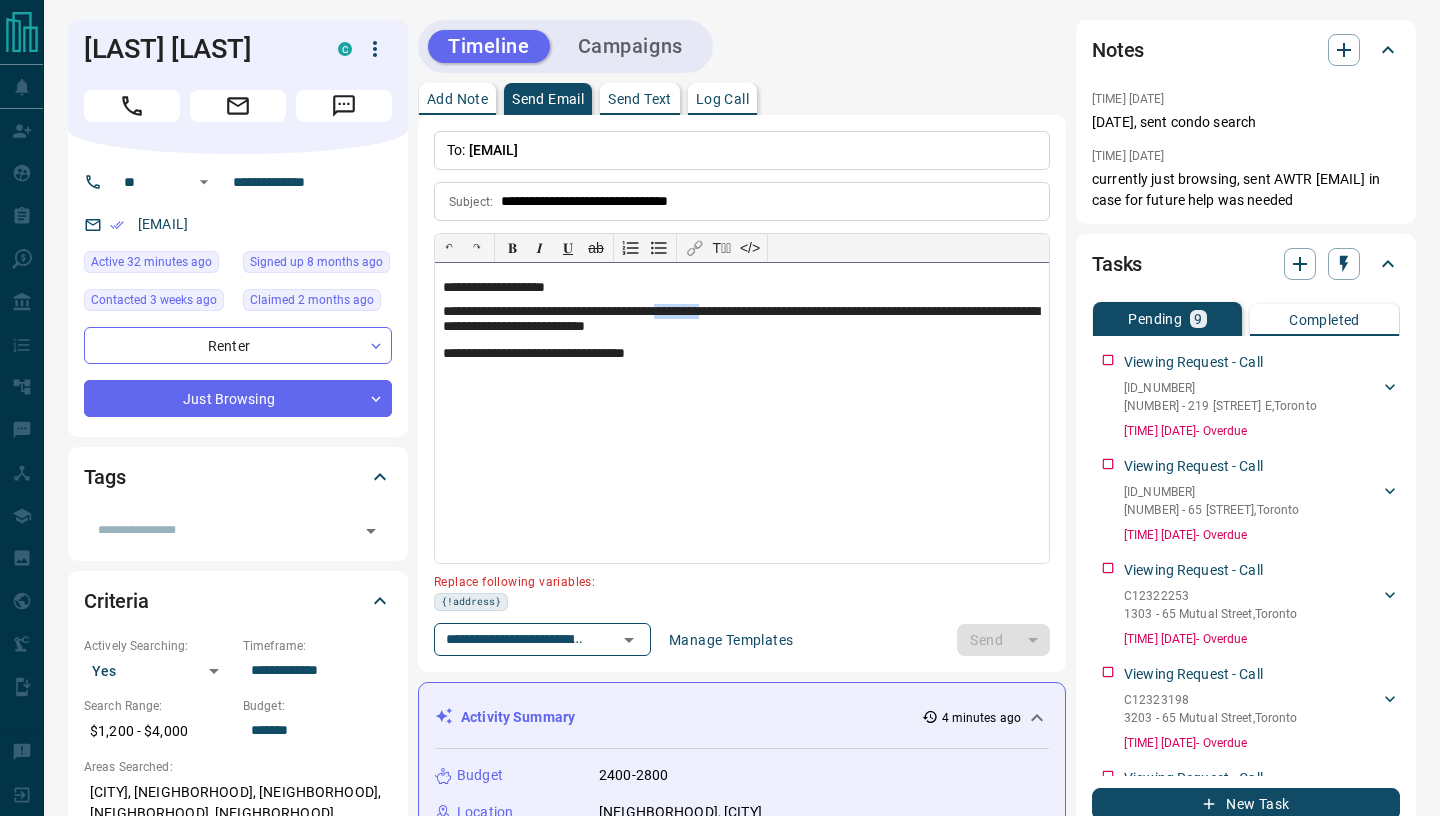 drag, startPoint x: 715, startPoint y: 307, endPoint x: 773, endPoint y: 312, distance: 58.21512 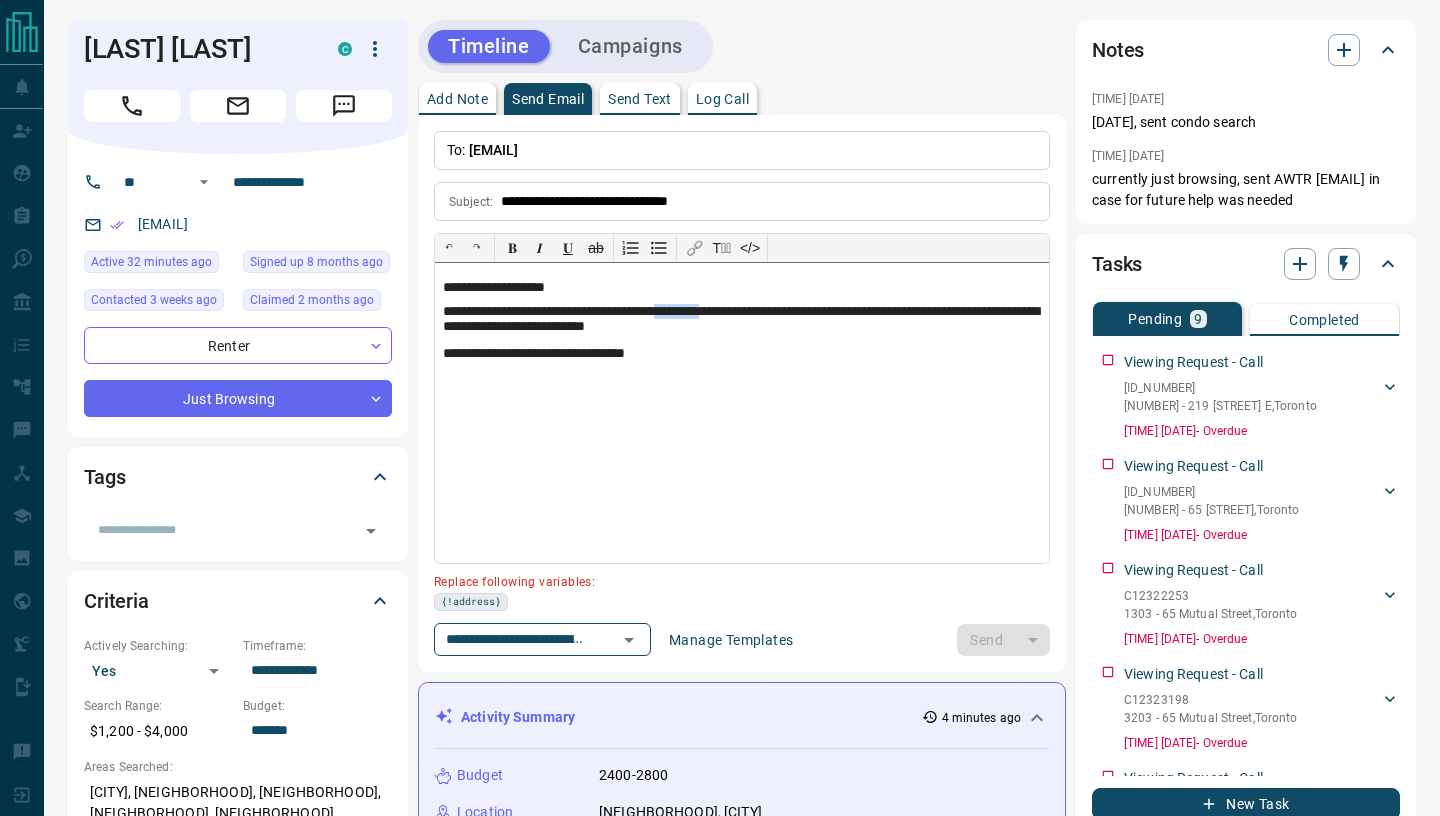 click on "**********" at bounding box center [742, 320] 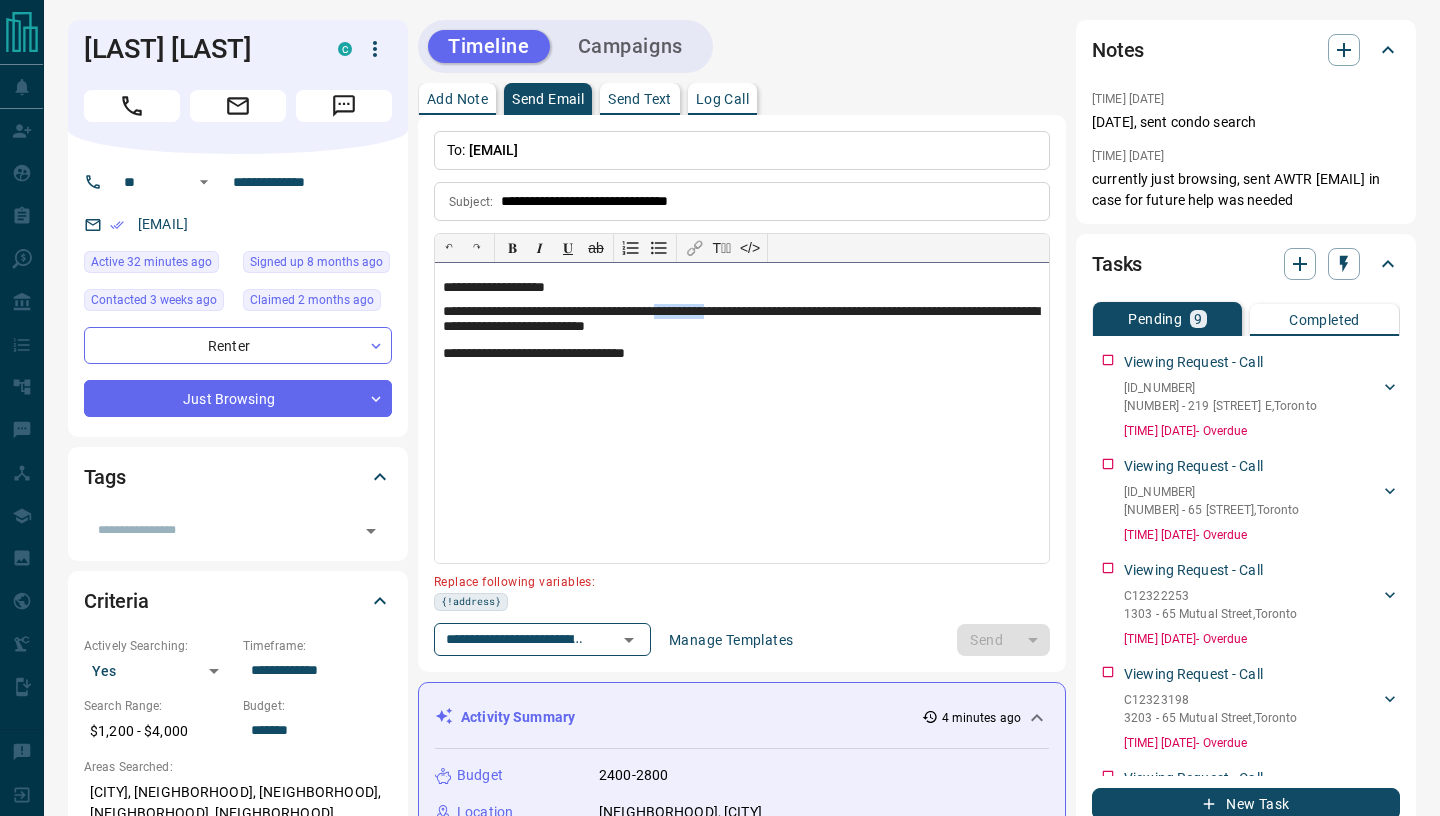type 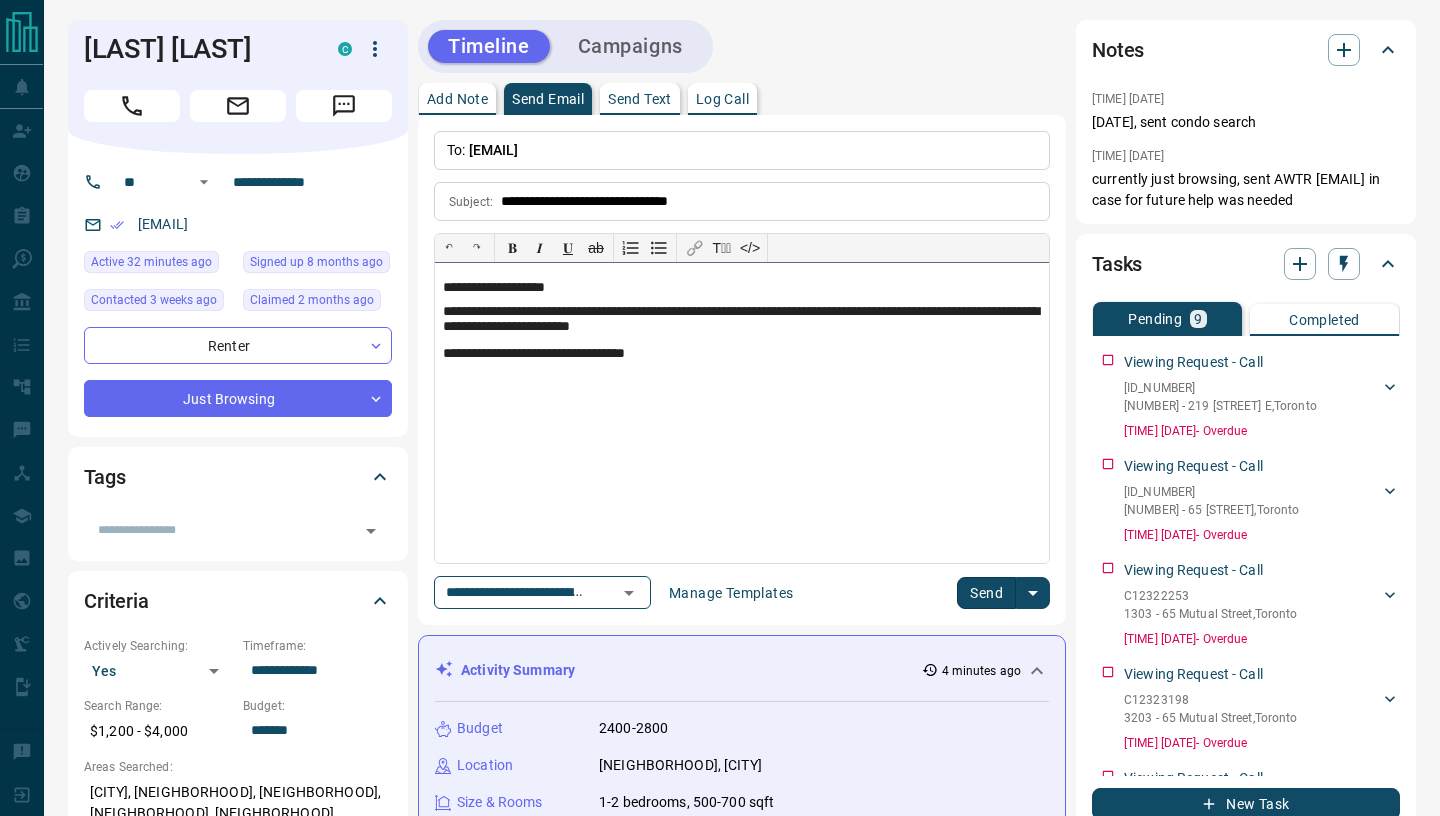 click on "**********" at bounding box center [742, 320] 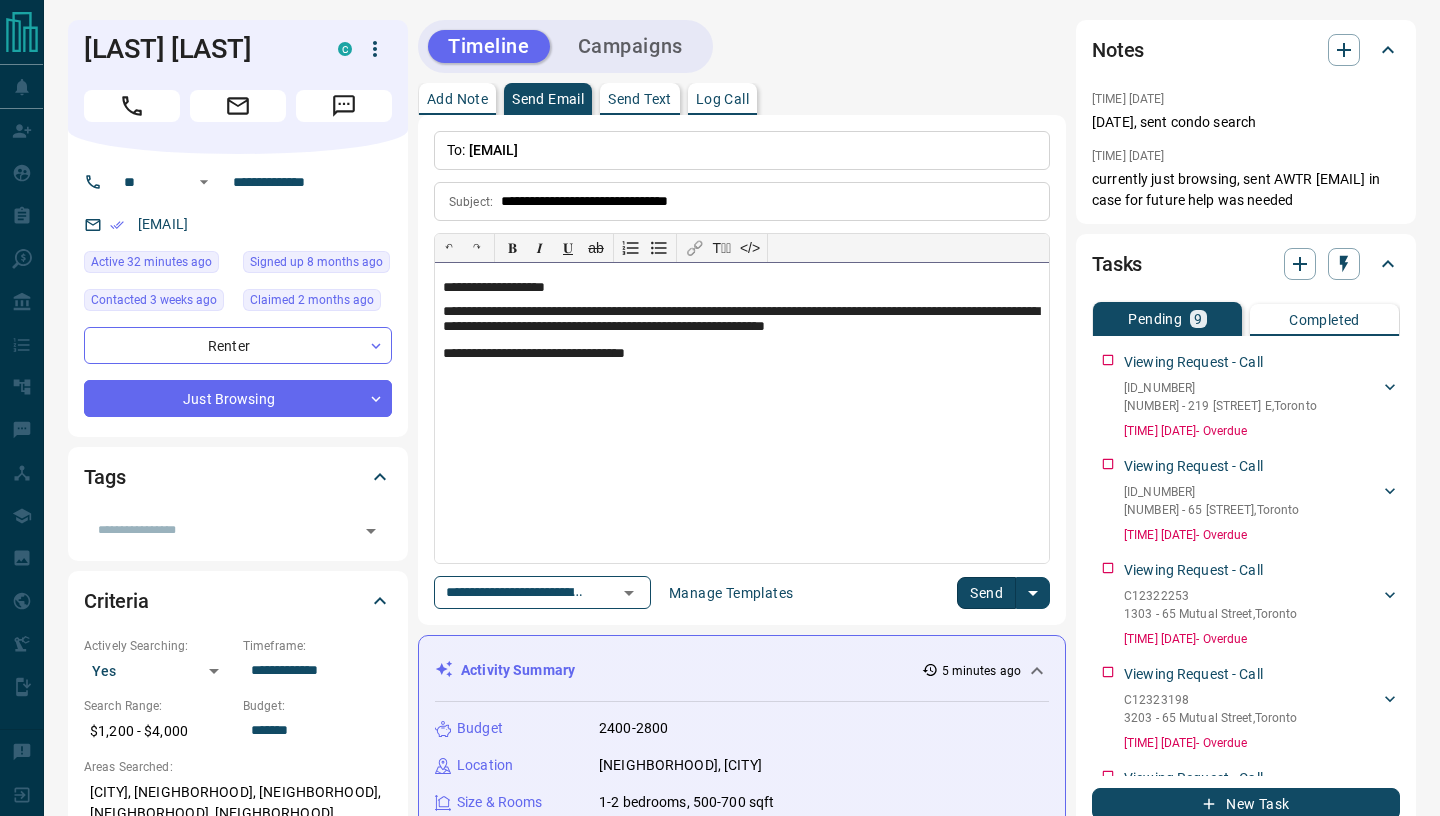 click on "**********" at bounding box center (742, 320) 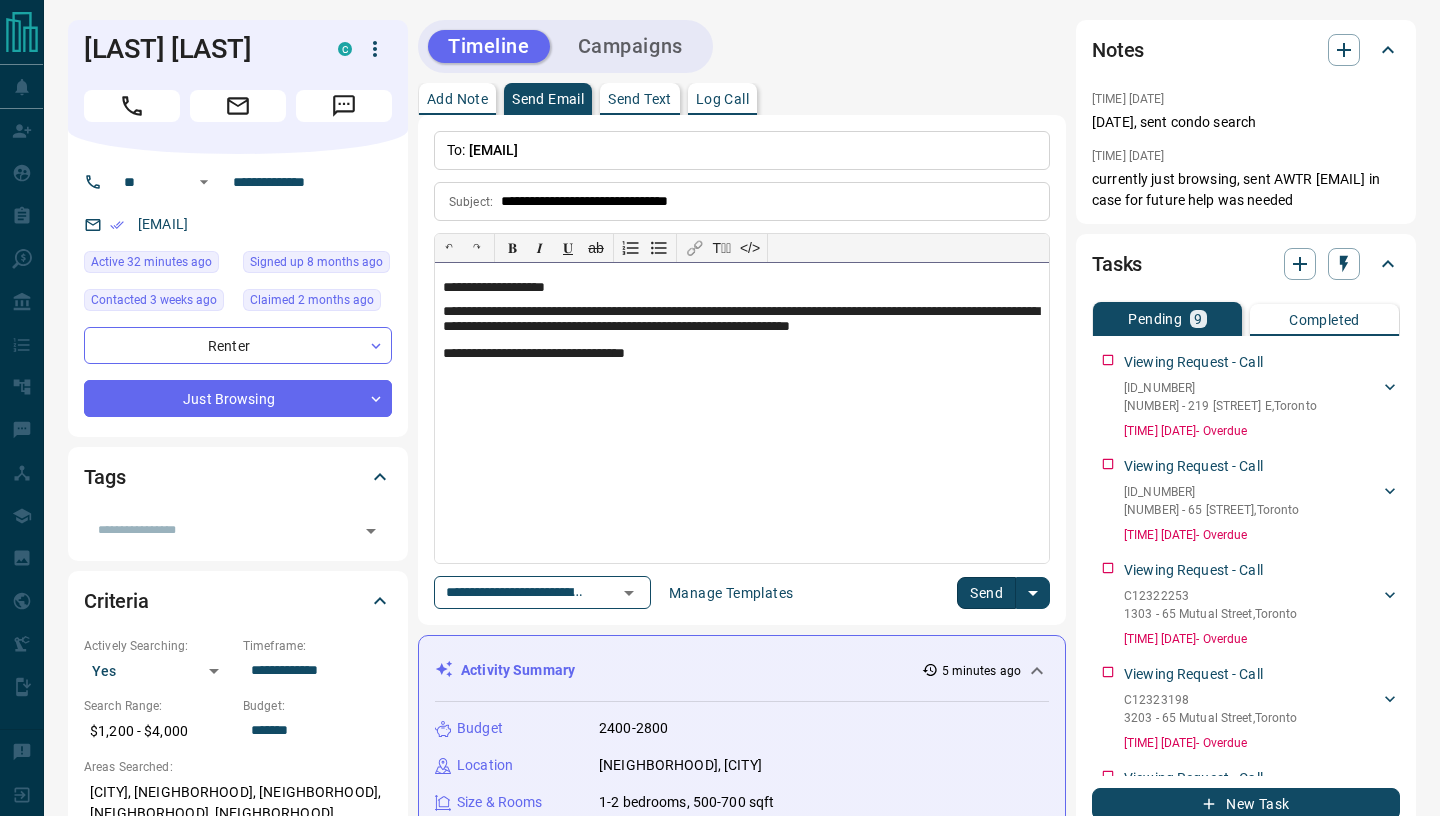 click on "**********" at bounding box center [742, 413] 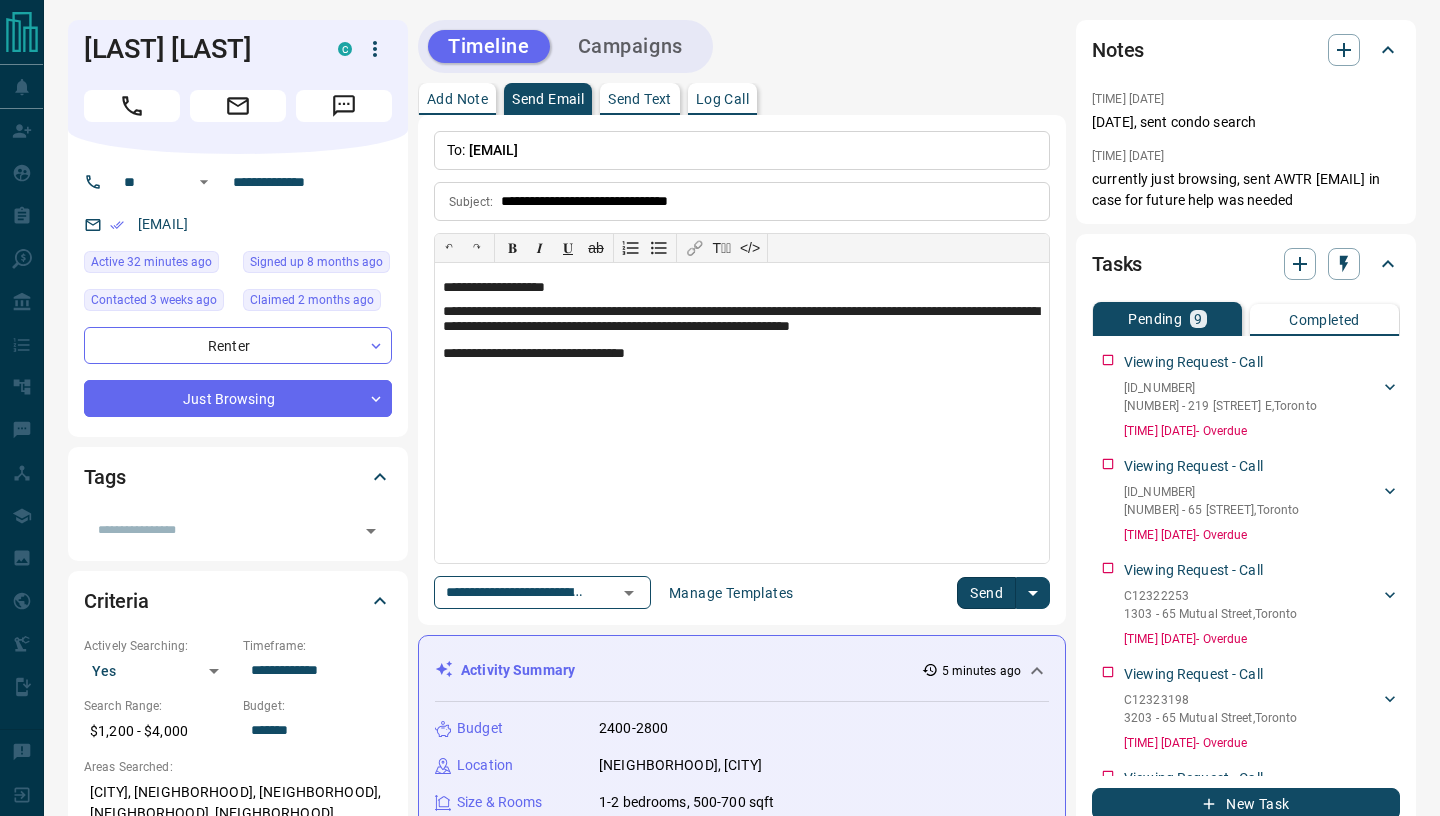 click on "Send" at bounding box center (986, 593) 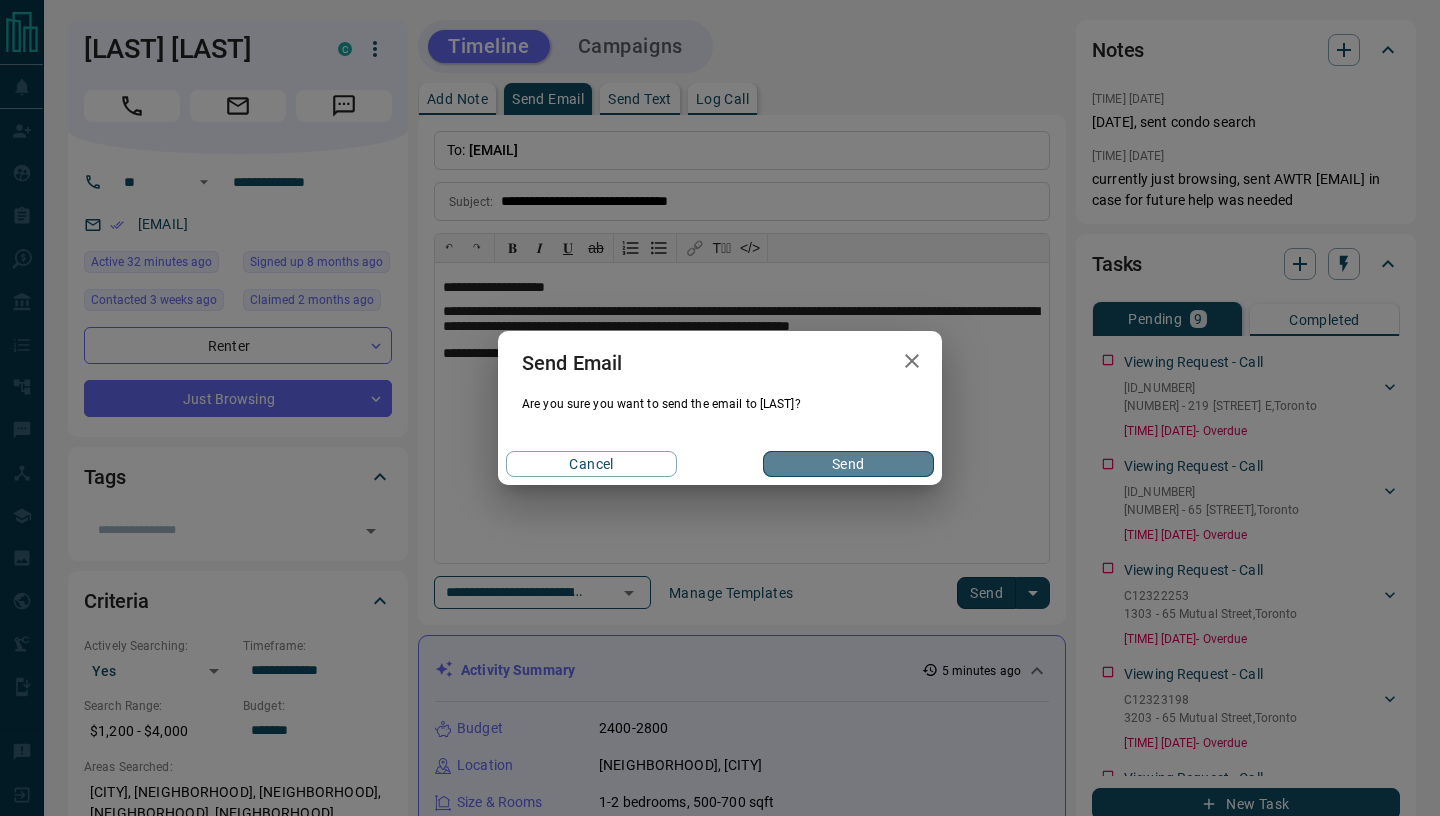 click on "Send" at bounding box center (848, 464) 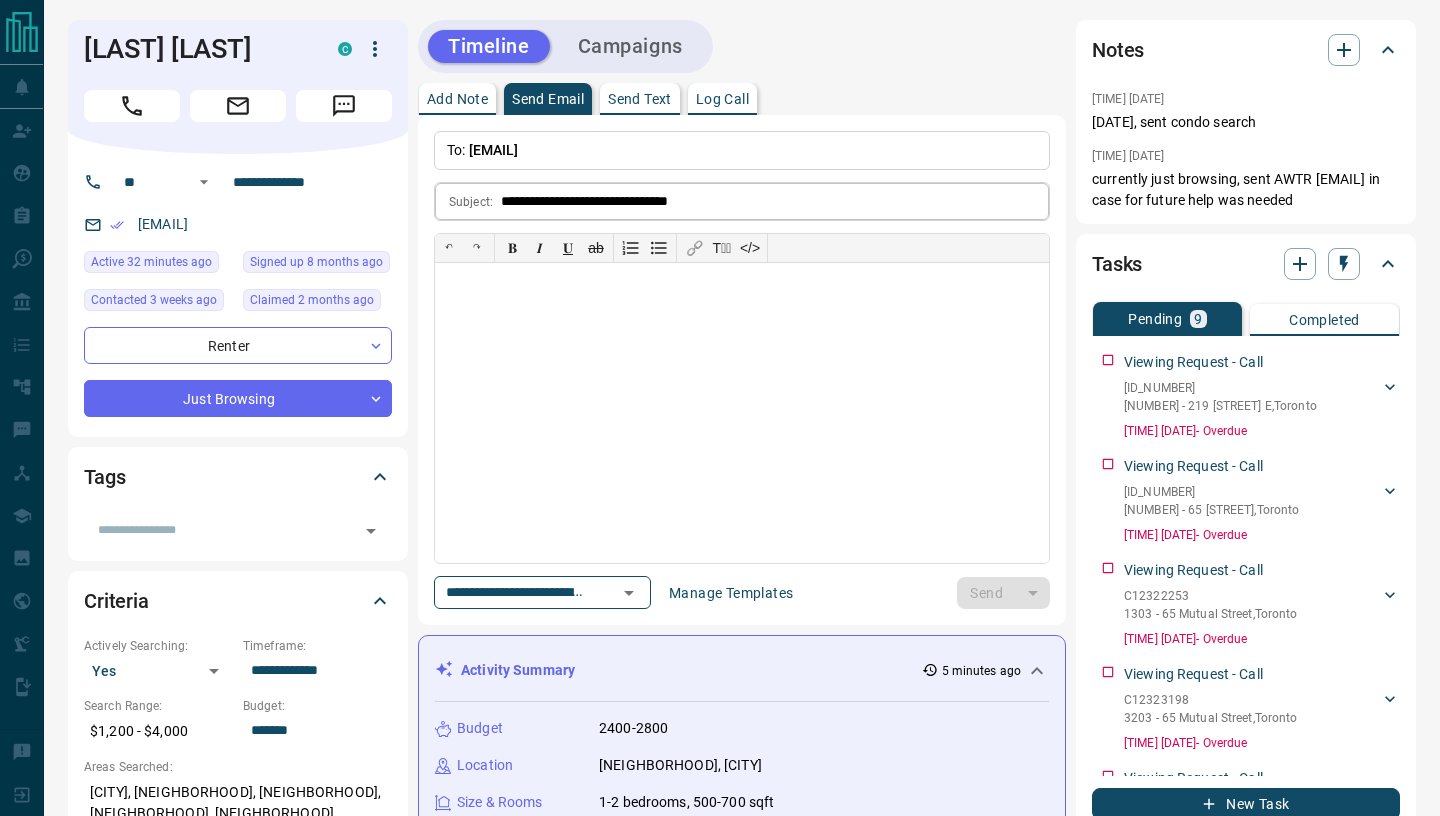 type 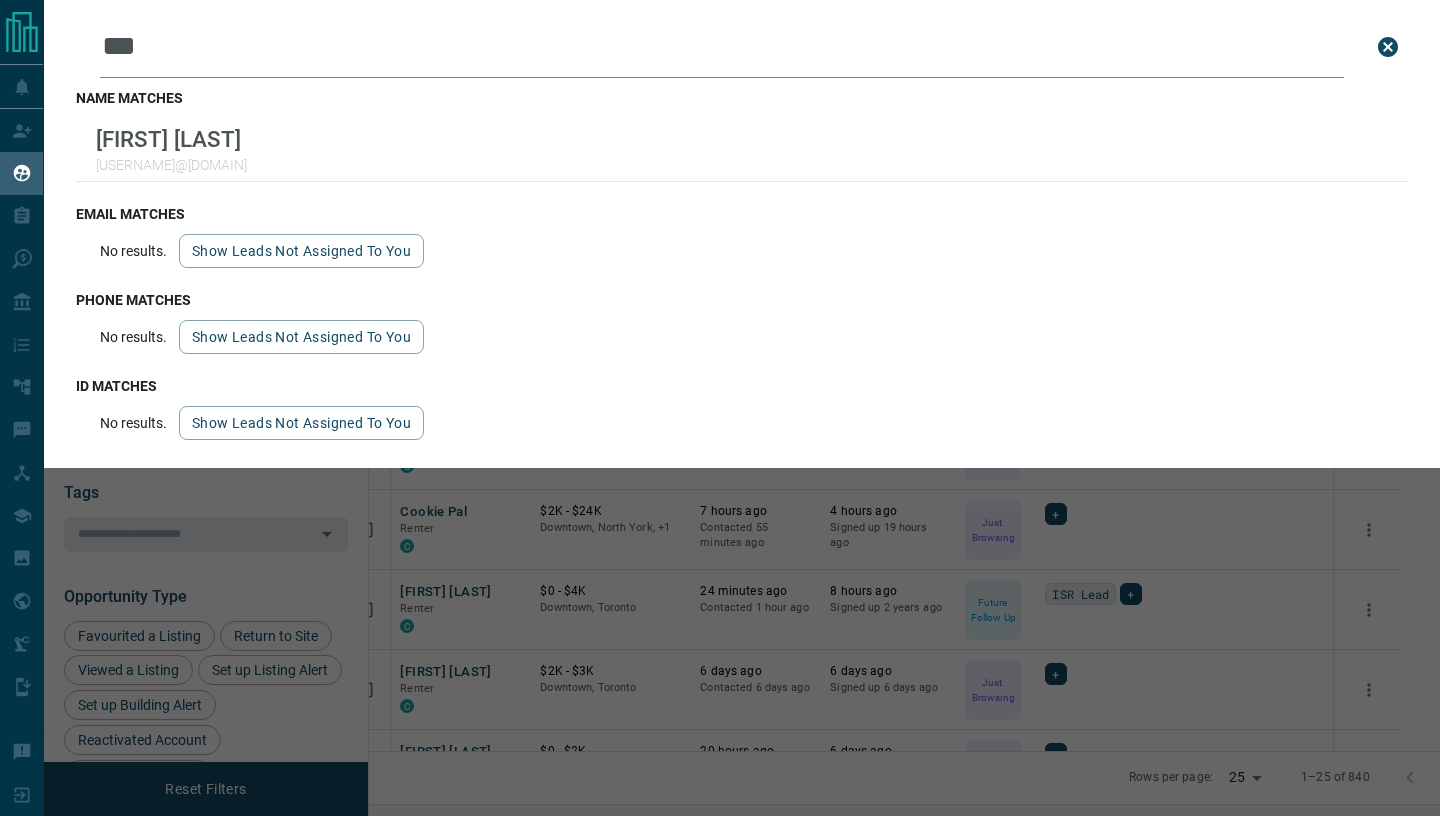 scroll, scrollTop: 0, scrollLeft: 0, axis: both 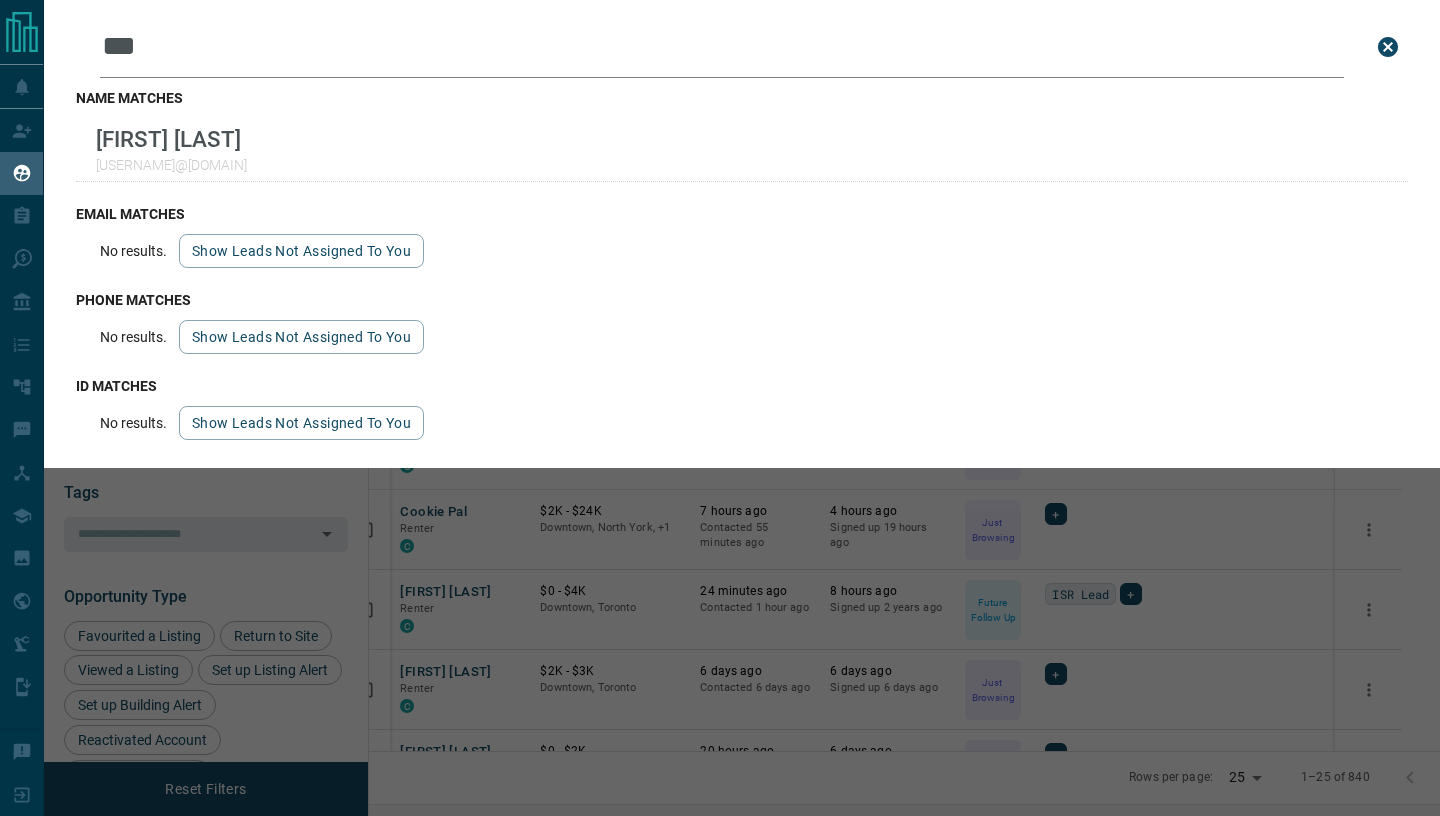 click 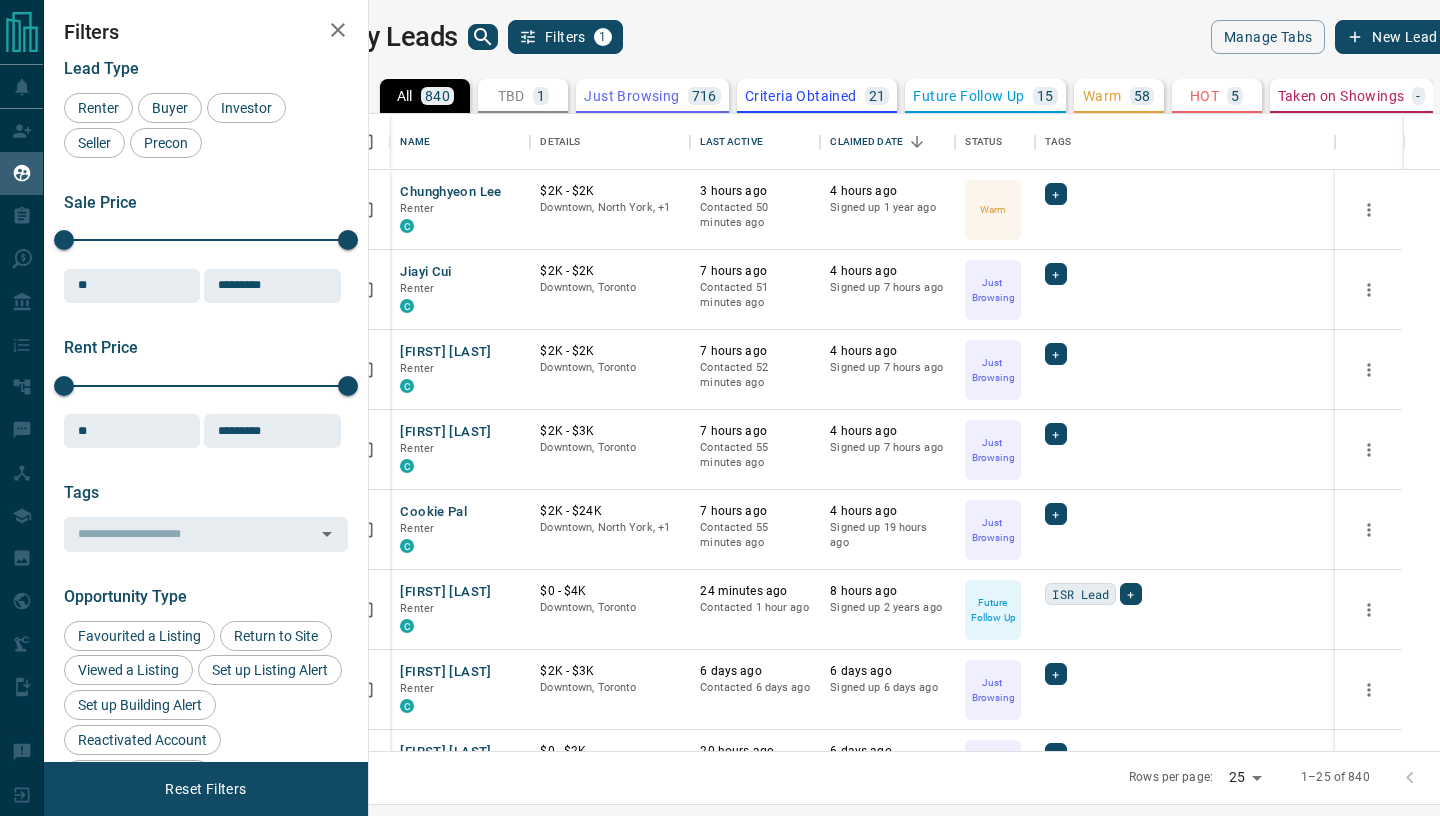 click on "Lead Transfers Claim Leads My Leads Tasks Opportunities Deals Campaigns Automations Messages Broker Bay Training Media Services Agent Resources Precon Worksheet Mobile Apps Disclosure Logout My Leads Filters 1 Manage Tabs New Lead All 840 TBD 1 Do Not Contact - Not Responsive 10 Bogus 3 Just Browsing 716 Criteria Obtained 21 Future Follow Up 15 Warm 58 HOT 5 Taken on Showings - Submitted Offer 1 Client 10 Name Details Last Active Claimed Date Status Tags Chunghyeon Lee Renter C $2K - $2K Downtown, North York, +1 3 hours ago Contacted 50 minutes ago 4 hours ago Signed up 1 year ago Warm + Jiayi Cui Renter C $2K - $2K Downtown, Toronto 7 hours ago Contacted 51 minutes ago 4 hours ago Signed up 7 hours ago Just Browsing + Saeed Lamei Renter C $2K - $2K Downtown, Toronto 7 hours ago Contacted 52 minutes ago 4 hours ago Signed up 7 hours ago Just Browsing + JOhn Dor Renter C $2K - $3K Downtown, Toronto 7 hours ago Contacted 55 minutes ago 4 hours ago Signed up 7 hours ago Just Browsing + Cookie Pal Renter C + C +" at bounding box center (720, 395) 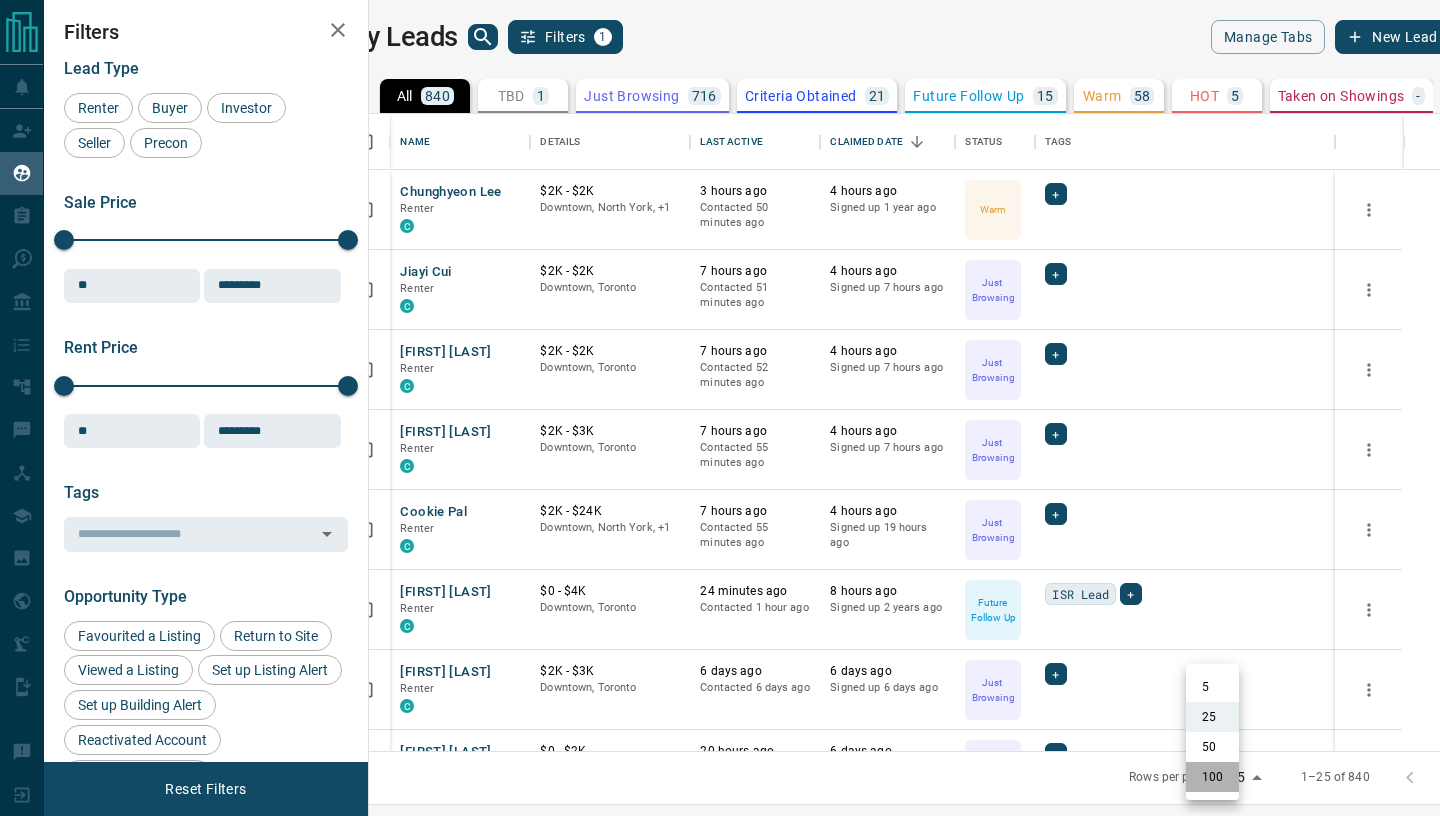 click on "100" at bounding box center [1212, 777] 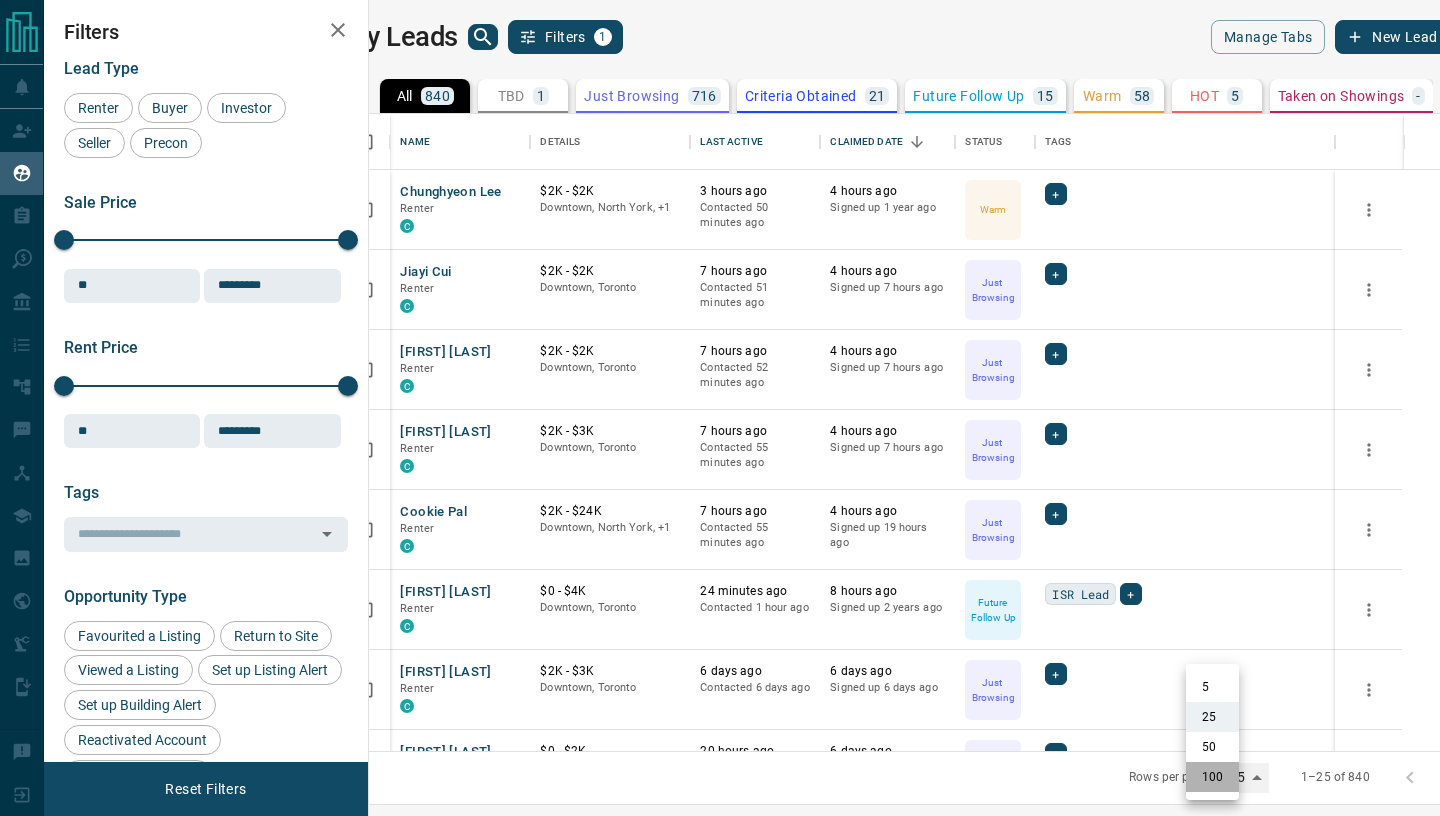 type on "***" 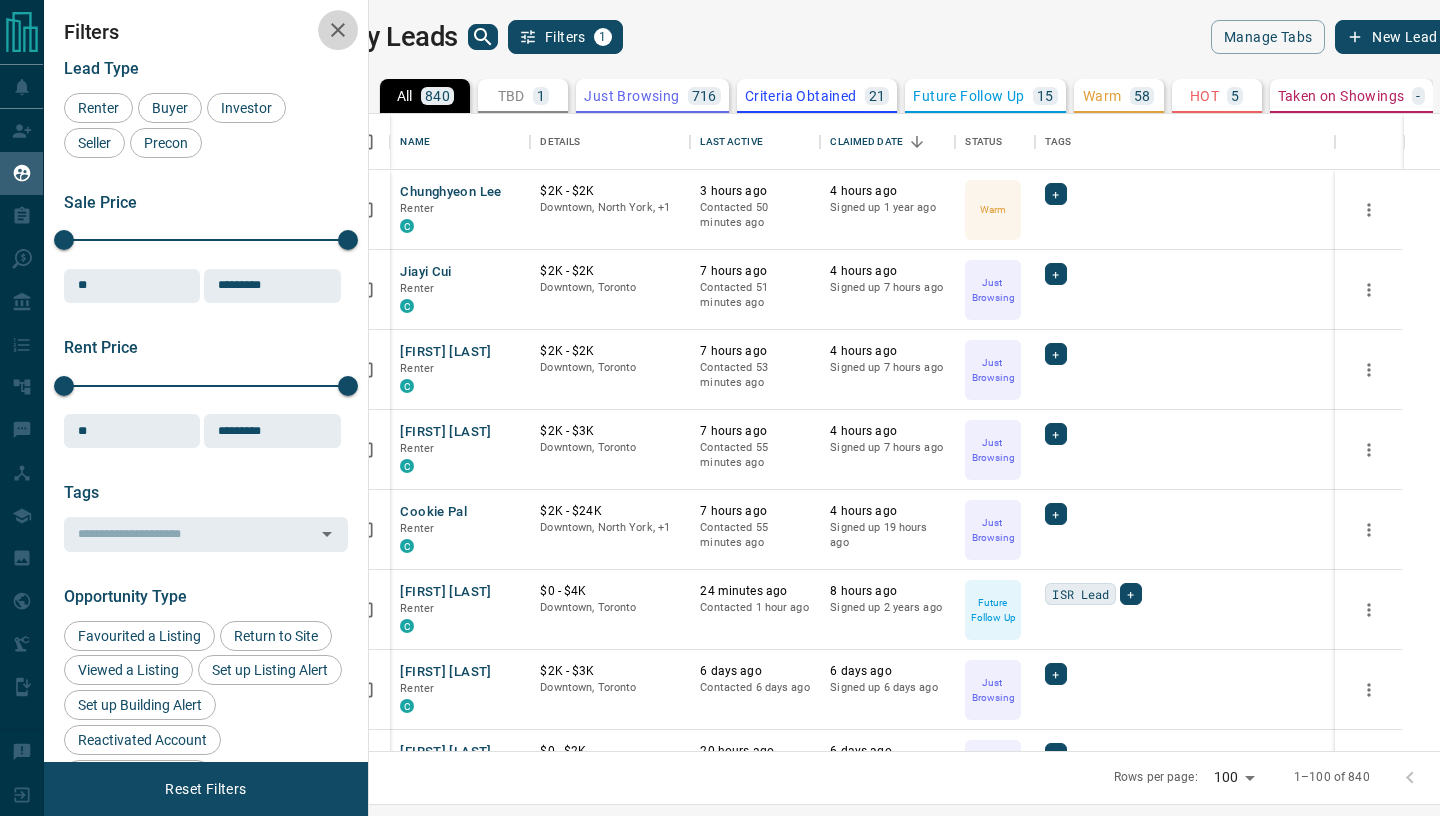 click 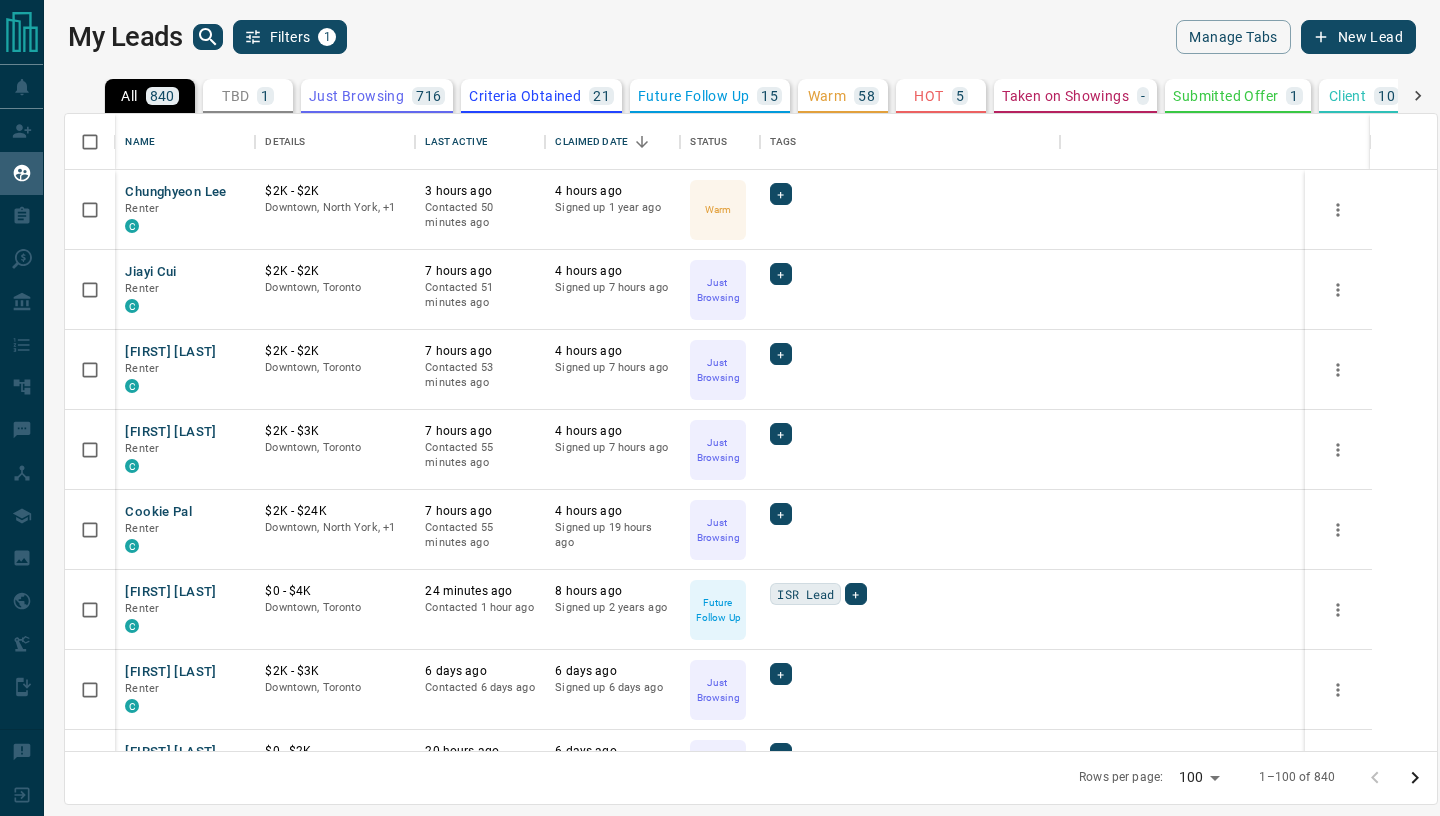 scroll, scrollTop: 636, scrollLeft: 1372, axis: both 